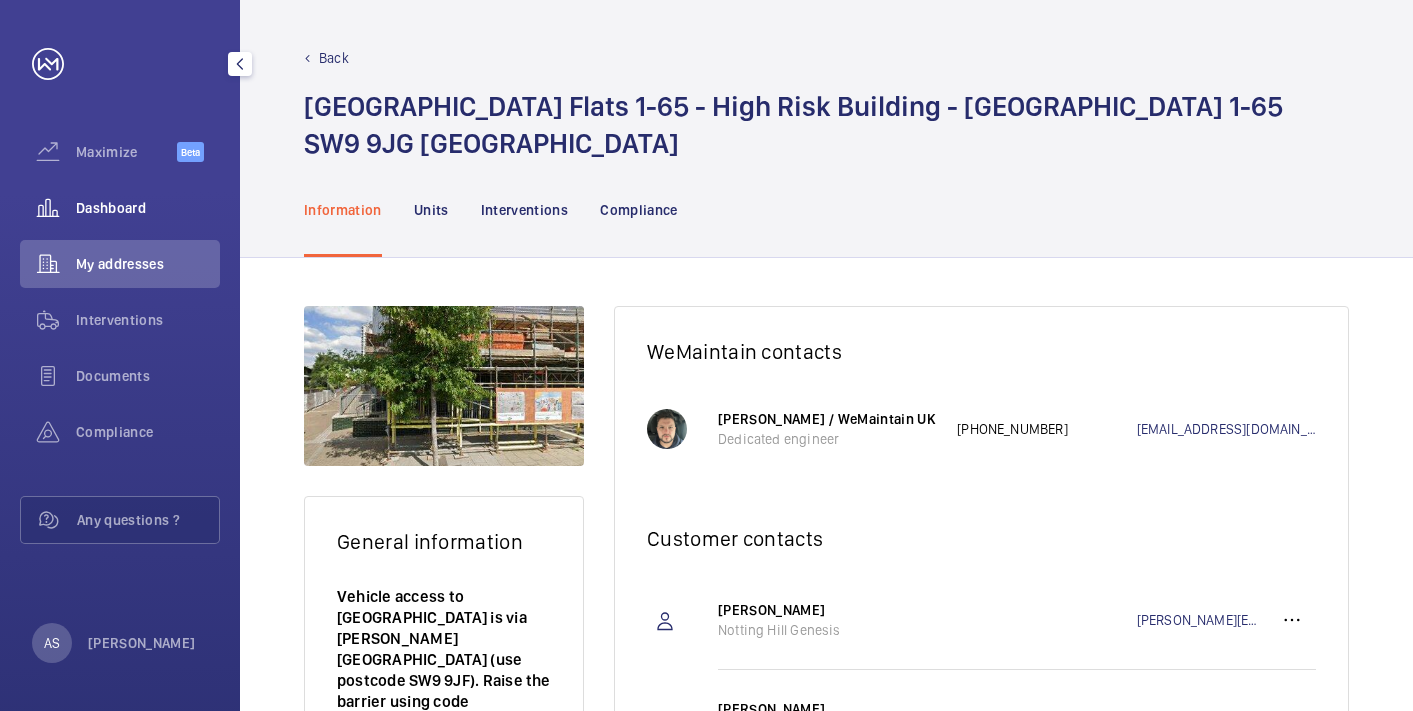scroll, scrollTop: 0, scrollLeft: 0, axis: both 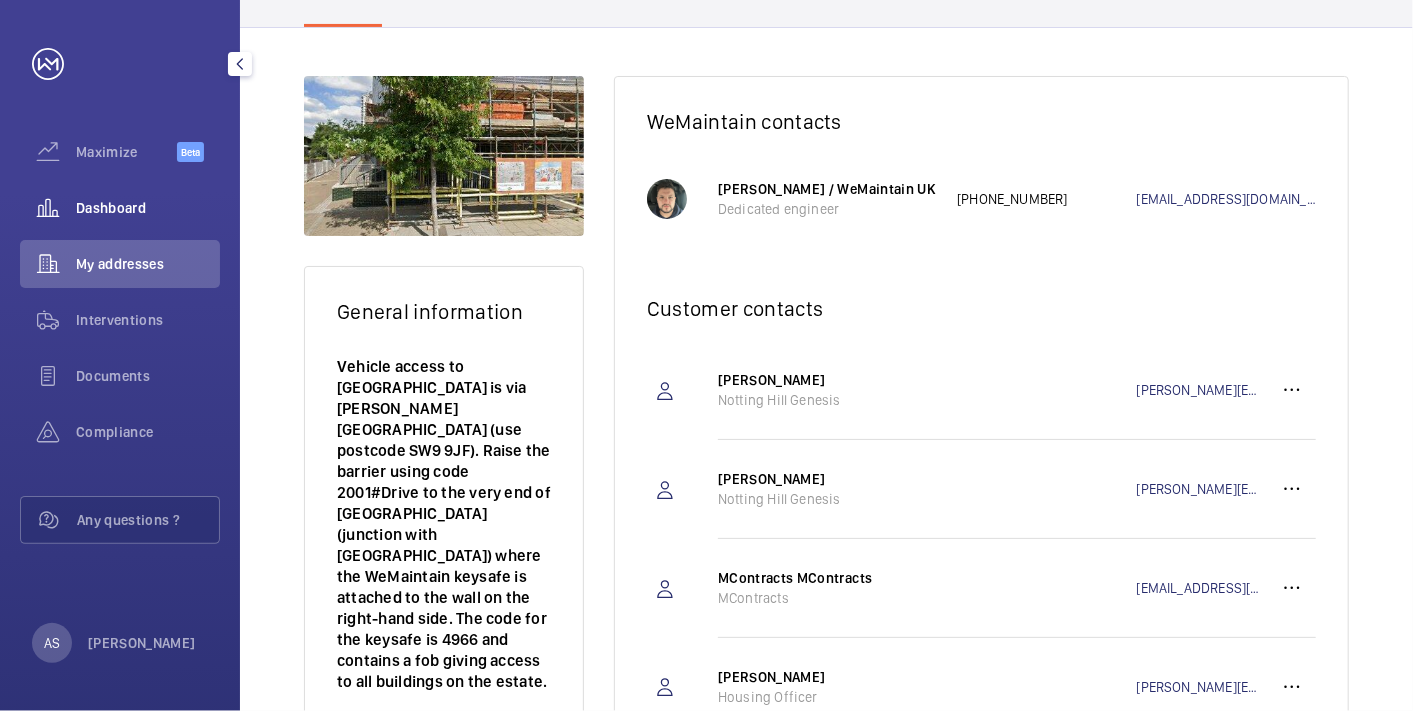 click on "Dashboard" 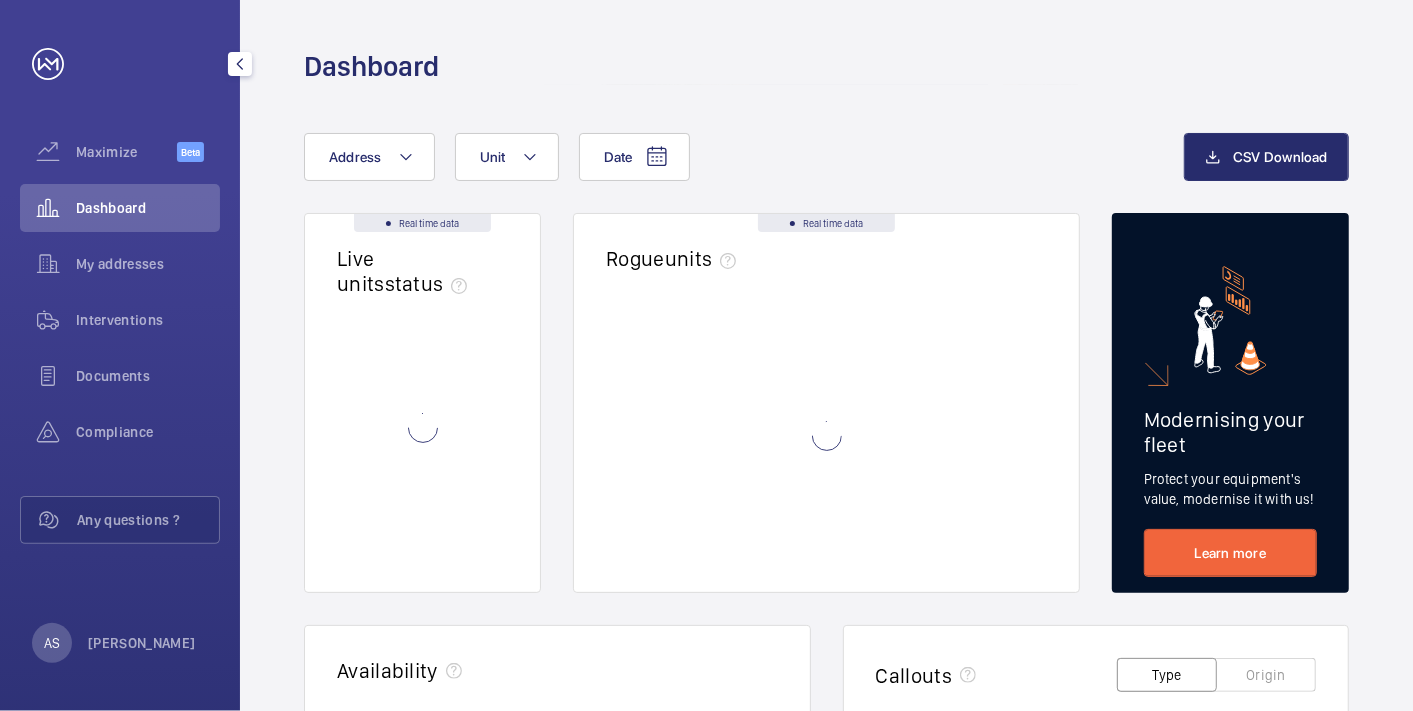 scroll, scrollTop: 0, scrollLeft: 0, axis: both 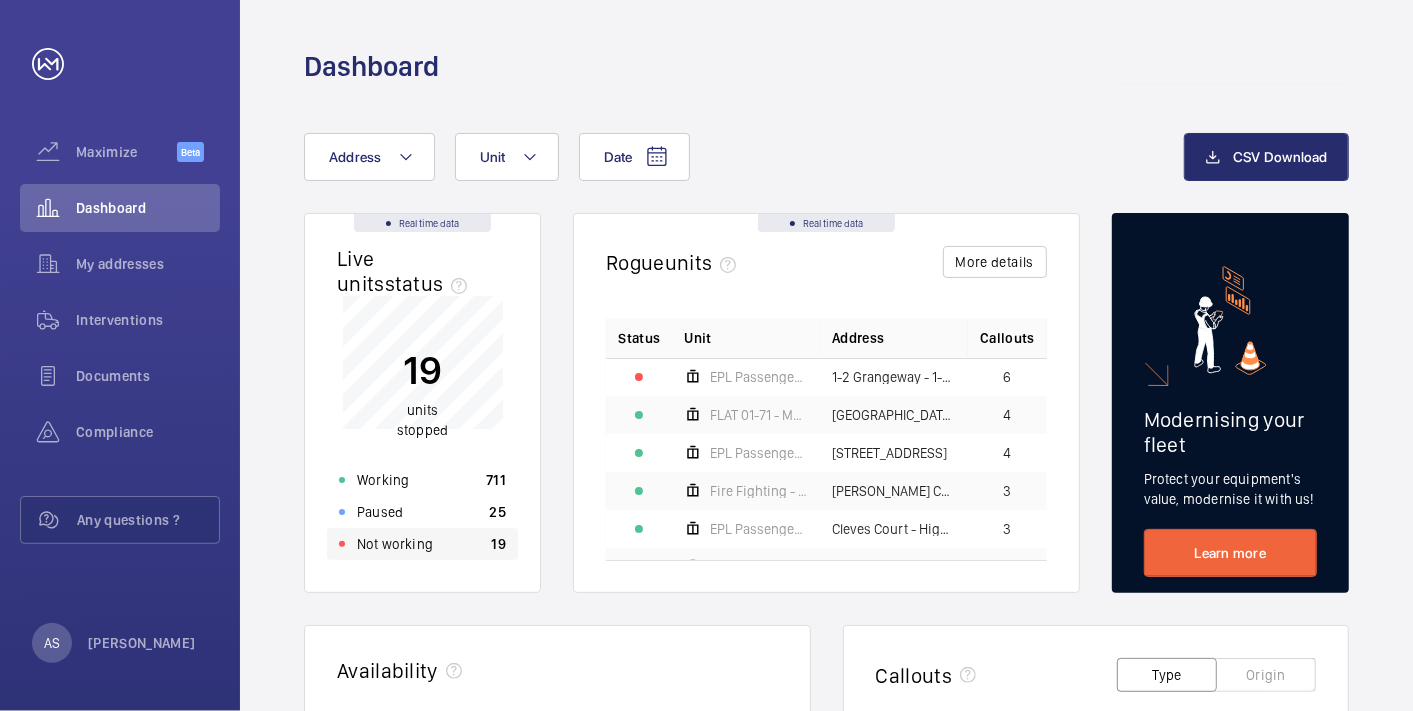 click on "Not working" 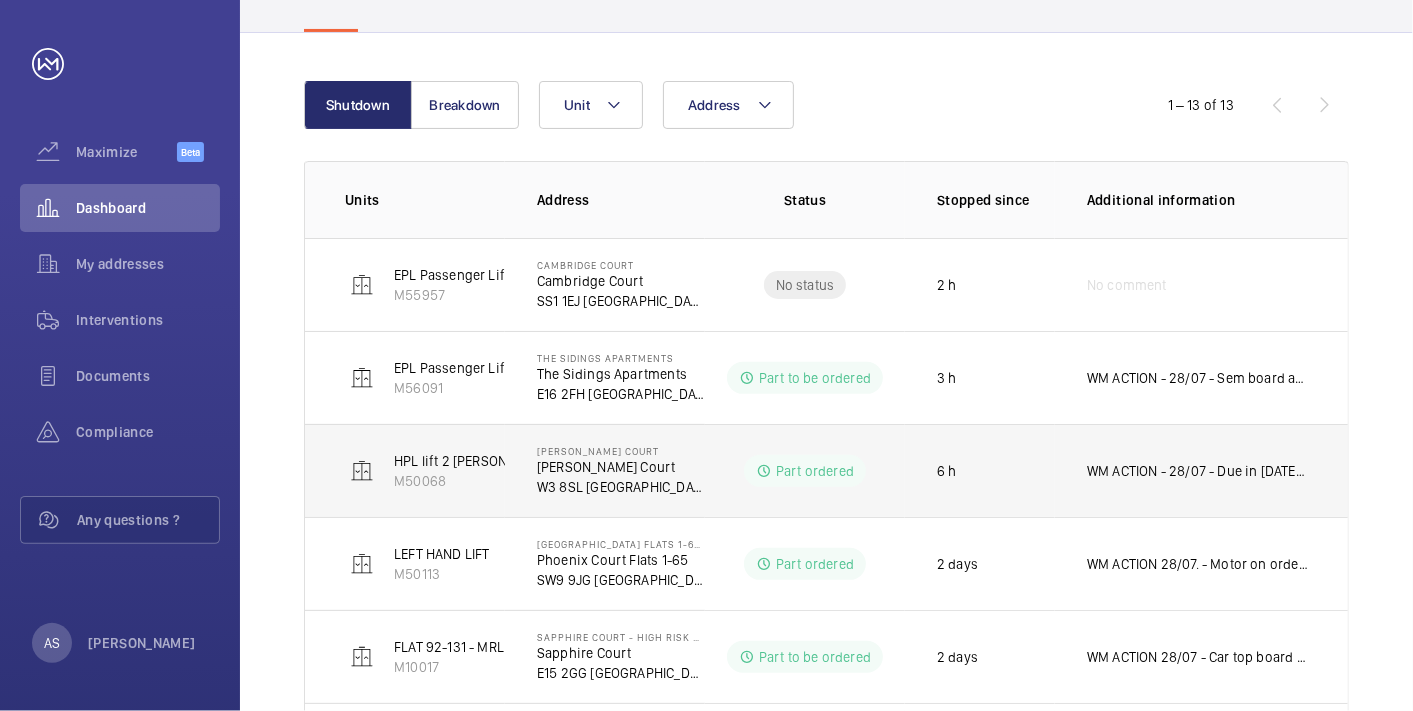 scroll, scrollTop: 0, scrollLeft: 0, axis: both 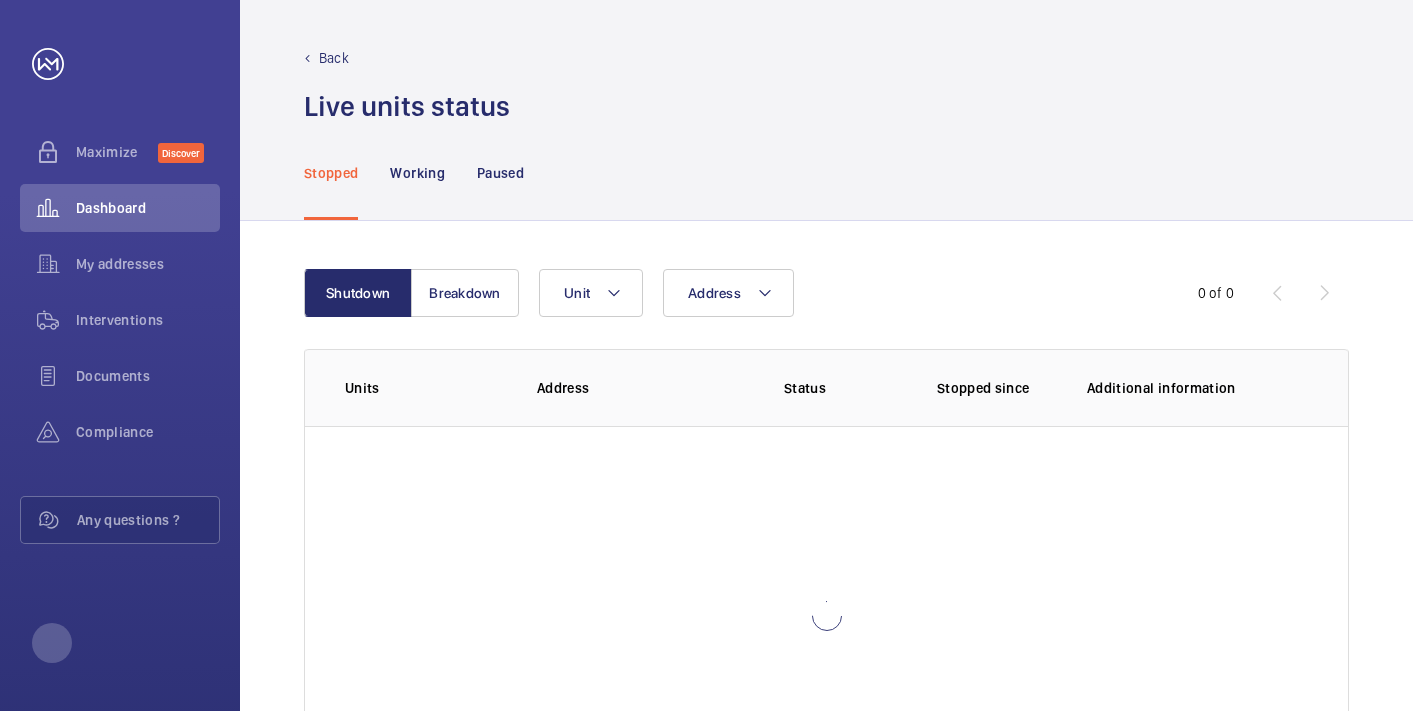 click on "Breakdown" 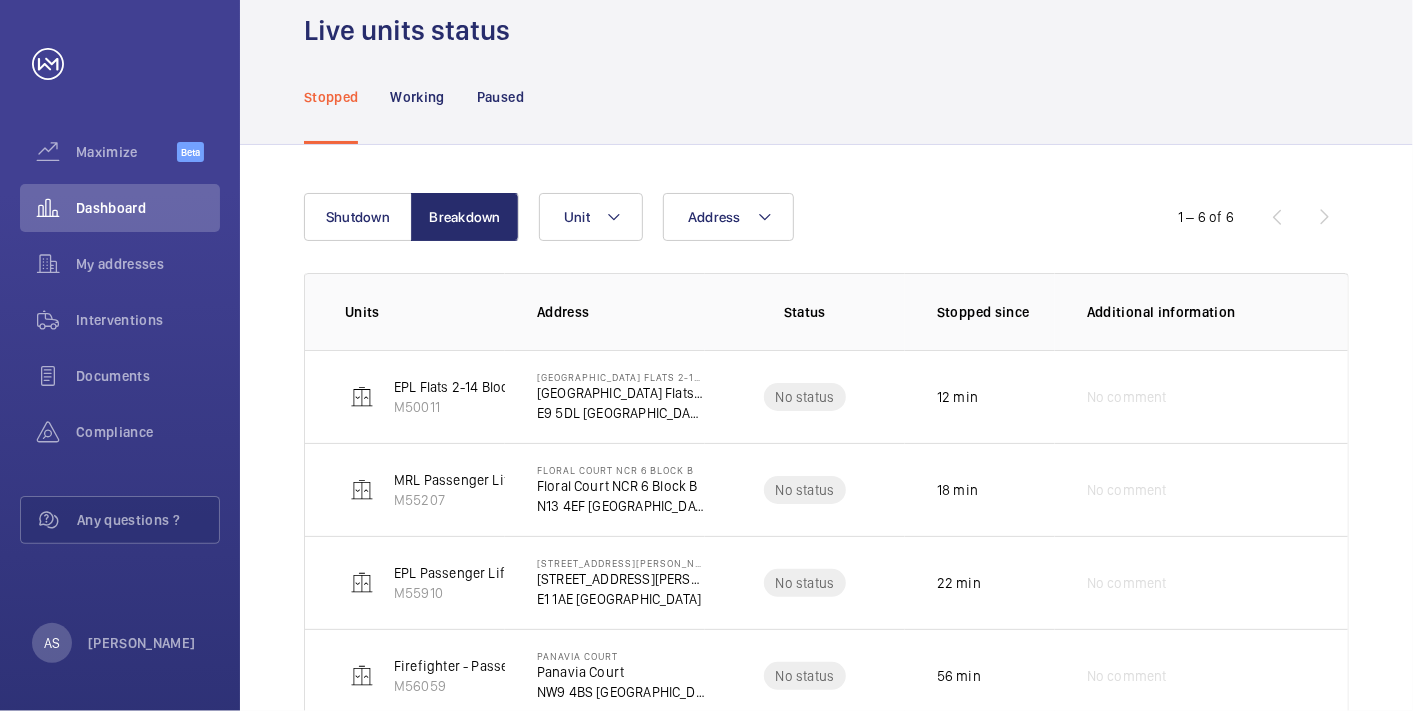 scroll, scrollTop: 0, scrollLeft: 0, axis: both 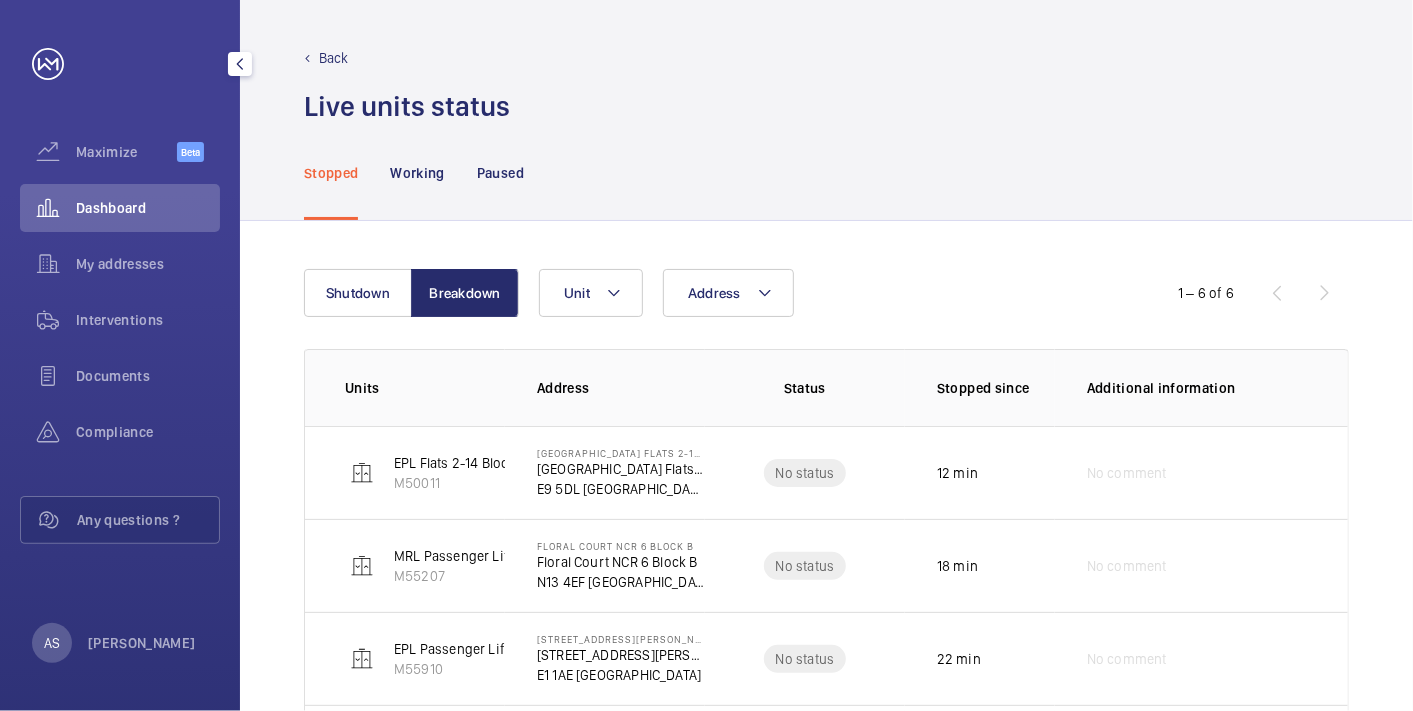 click on "Dashboard" 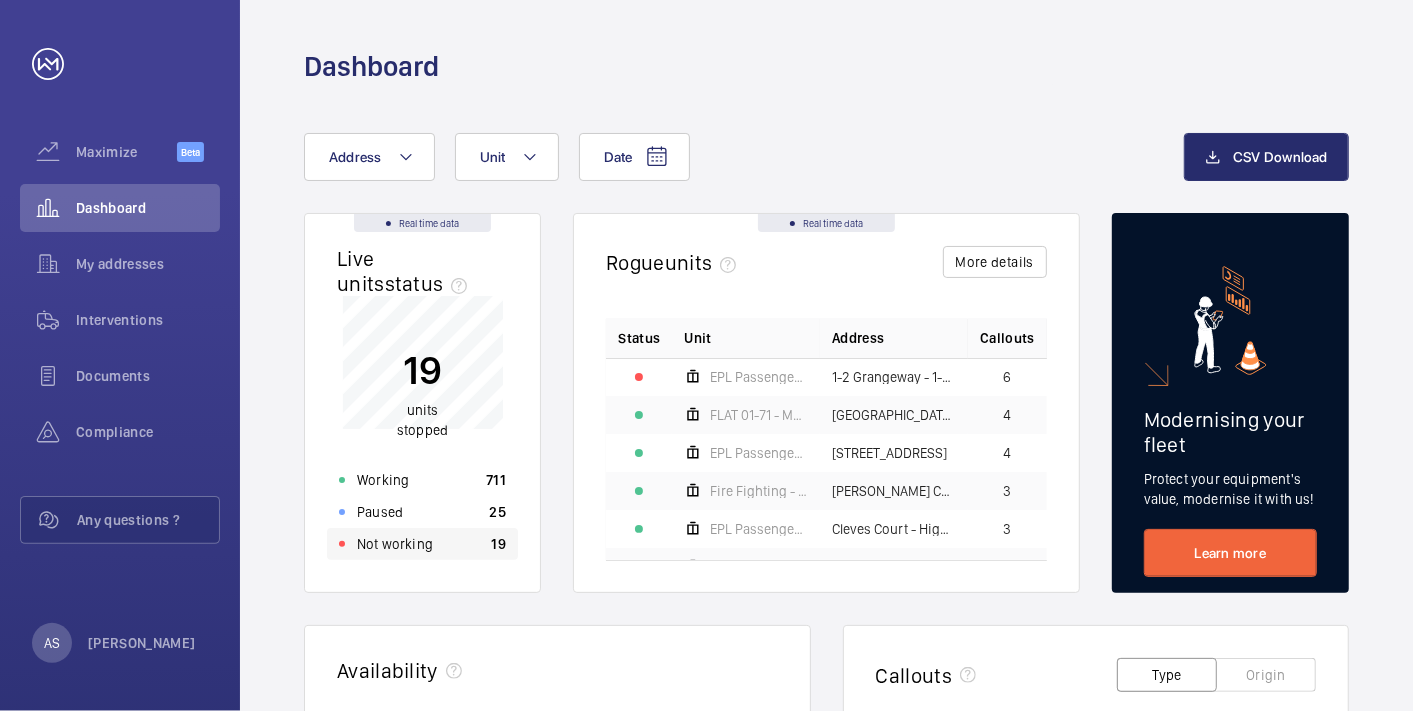 click on "Not working 19" 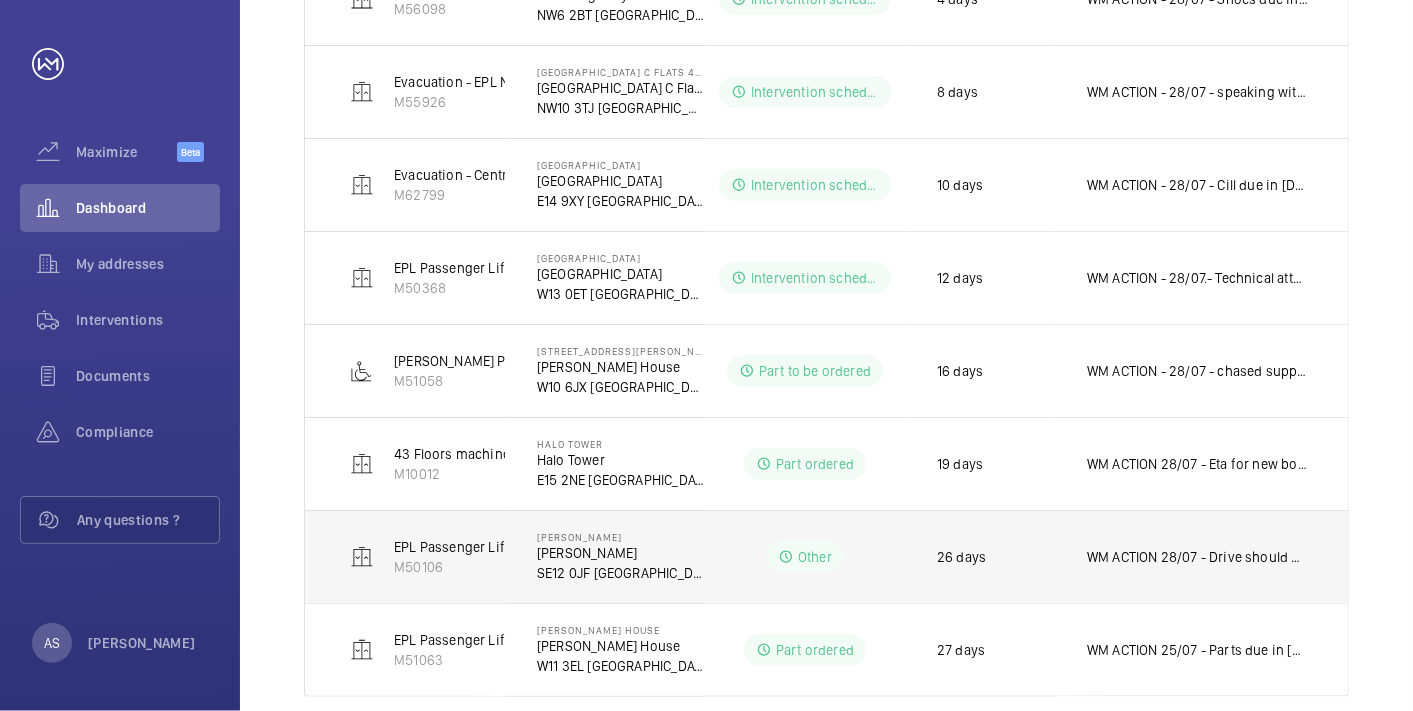 scroll, scrollTop: 966, scrollLeft: 0, axis: vertical 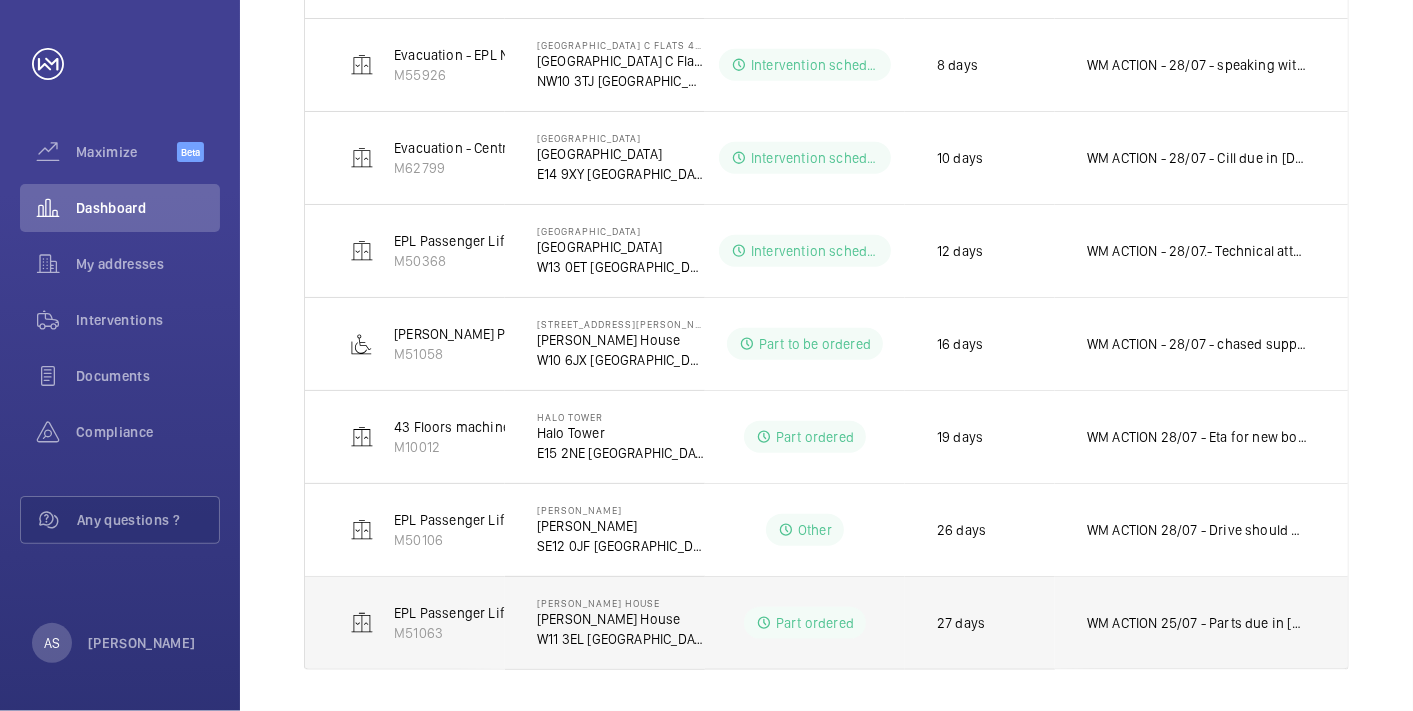 click on "WM ACTION 25/07 - Parts due in [DATE] - trying to improve with suppliers
22/07 - Chasing suppliers for better eta
17/07. - Door parts on order, ETA given was 3 weeks, [PERSON_NAME] has contacted a different supplier to reduce this ETA, update to follow shortly.
WM ACTION - 07/07 - Car gate contacts due in [DATE] - Parts due in [DATE] 8th
02/07 - Car gate contact parts required, sourcing eta" 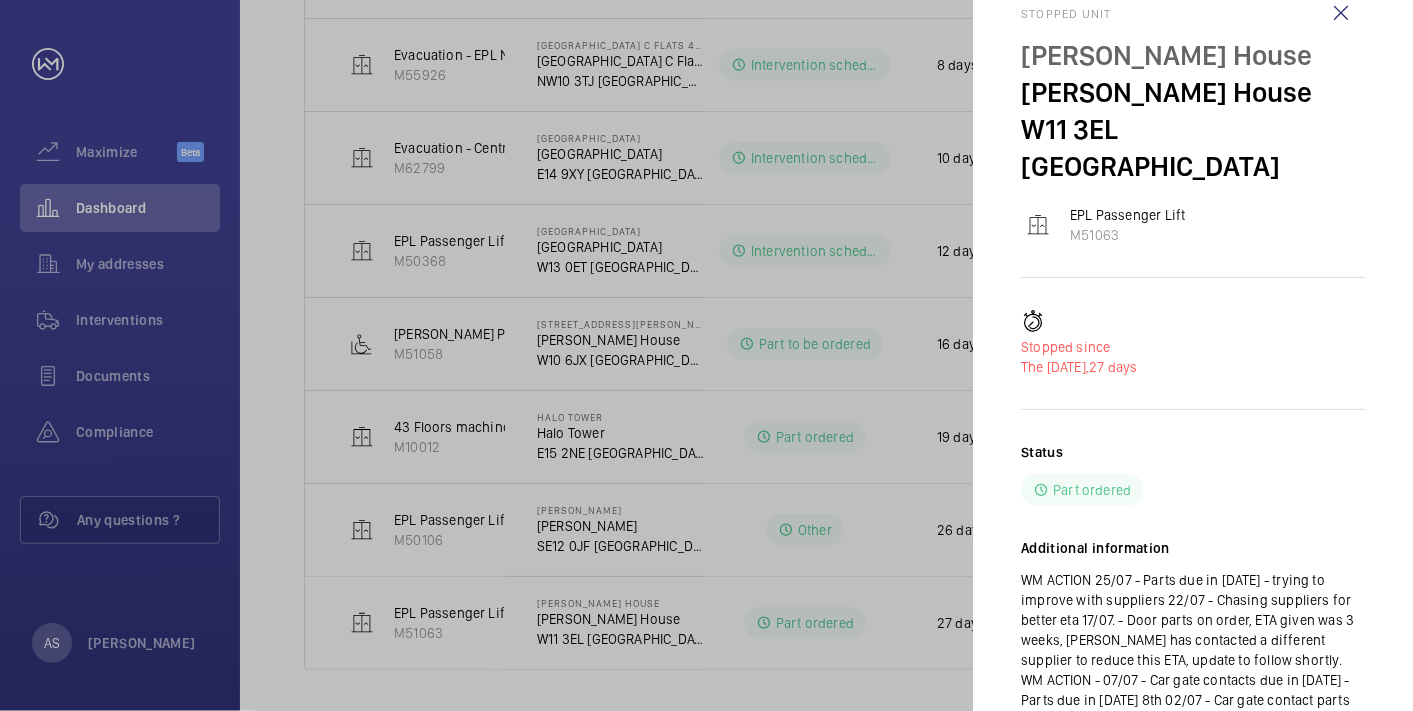 scroll, scrollTop: 0, scrollLeft: 0, axis: both 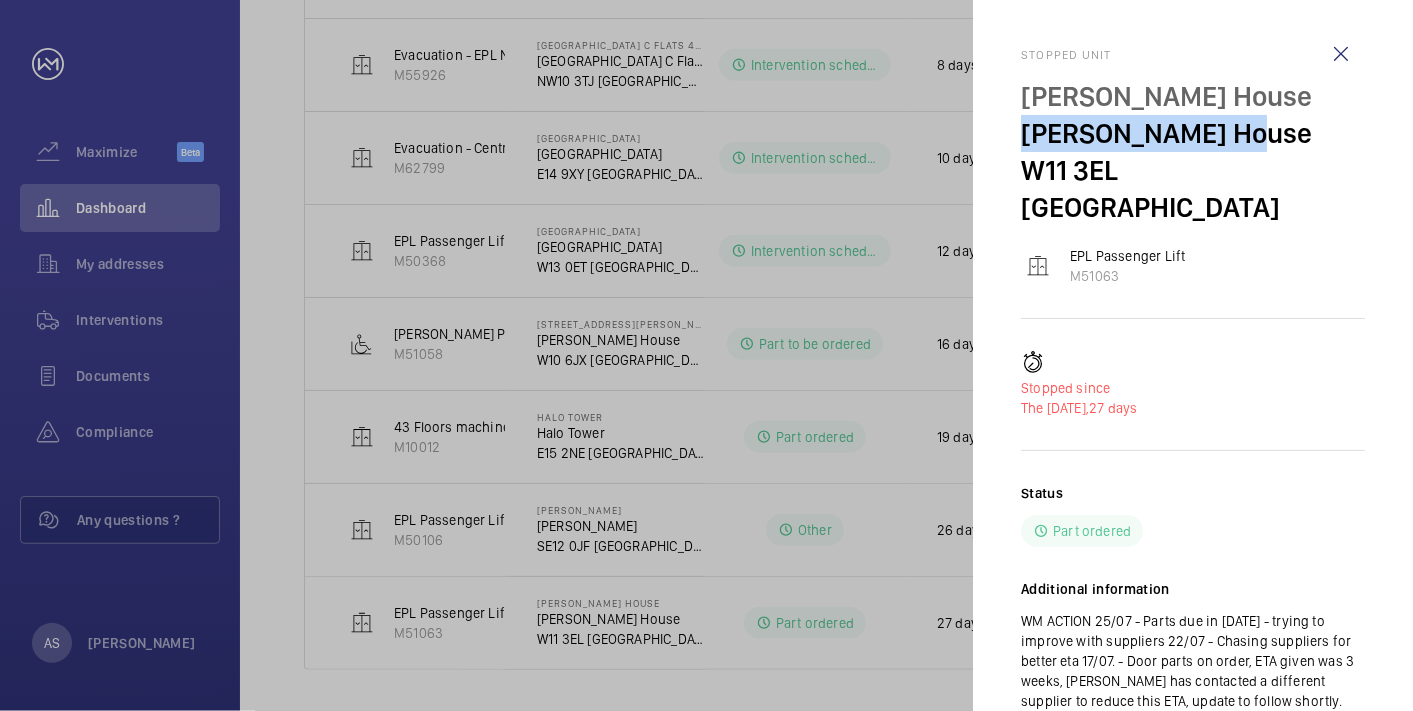 drag, startPoint x: 1018, startPoint y: 142, endPoint x: 1237, endPoint y: 141, distance: 219.00229 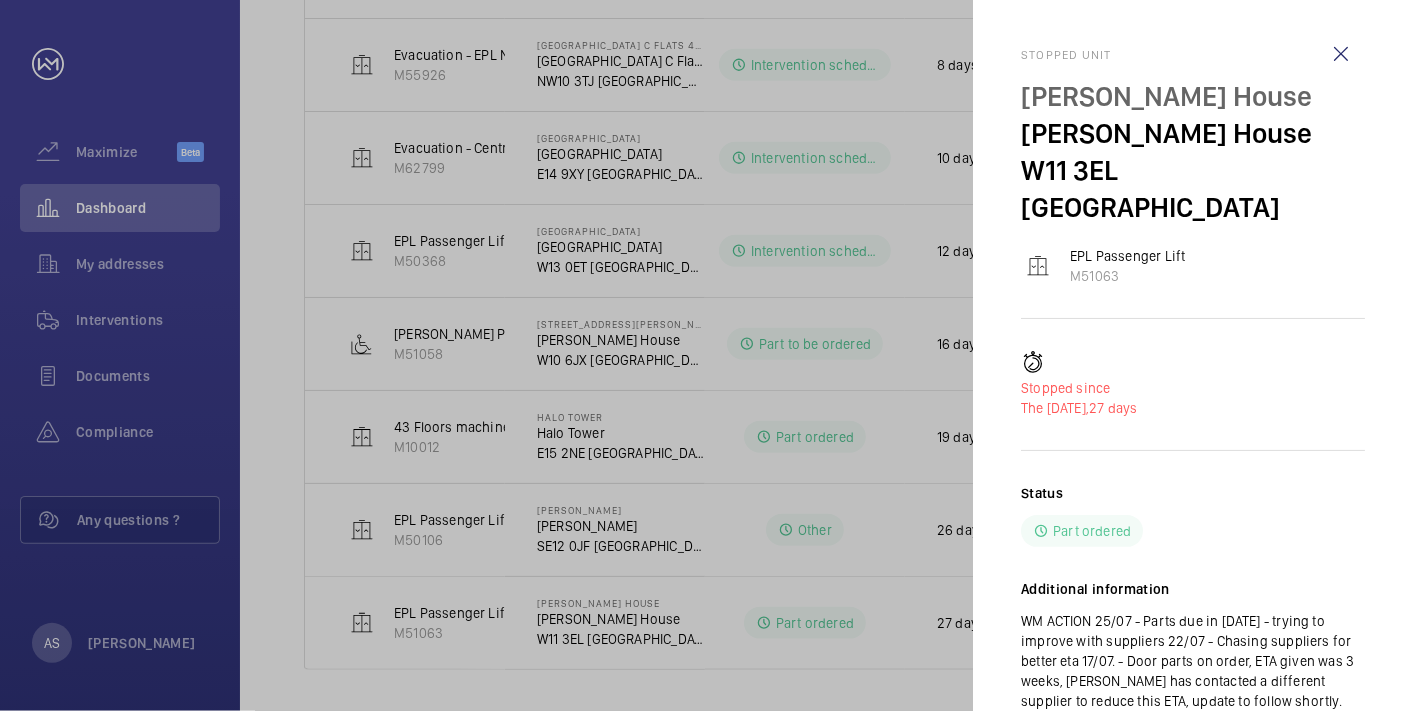 click 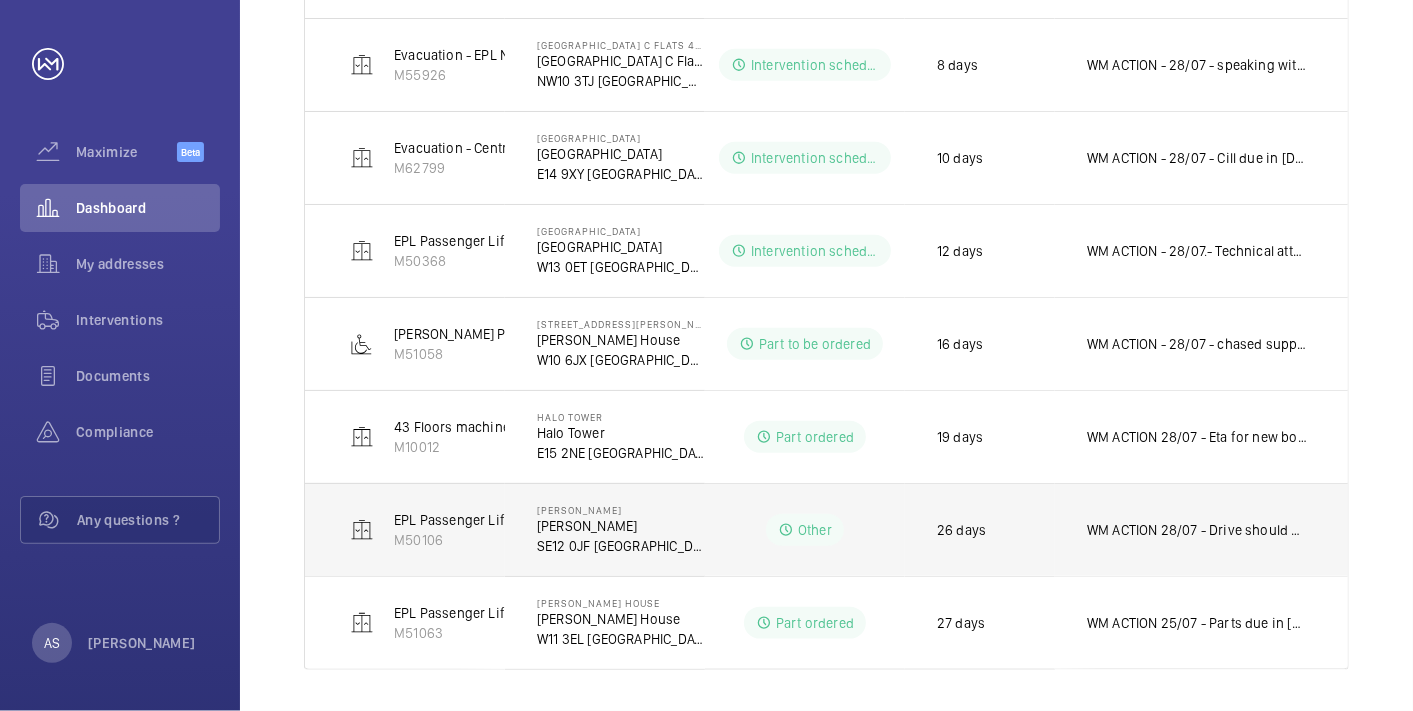 click on "WM ACTION 28/07 - Drive should be ready for [DATE] 31st
24/07 - Drive with suppliers for repair, 3-4 working day lead time
23/07 - Drive removed
21/07 - Chasing for cost [DATE]
17/07 - Drive is currently obsolete,  [PERSON_NAME] is in contact with the supplier for the suitable upgrade, quote to be issued for 1/3 of the cost once received." 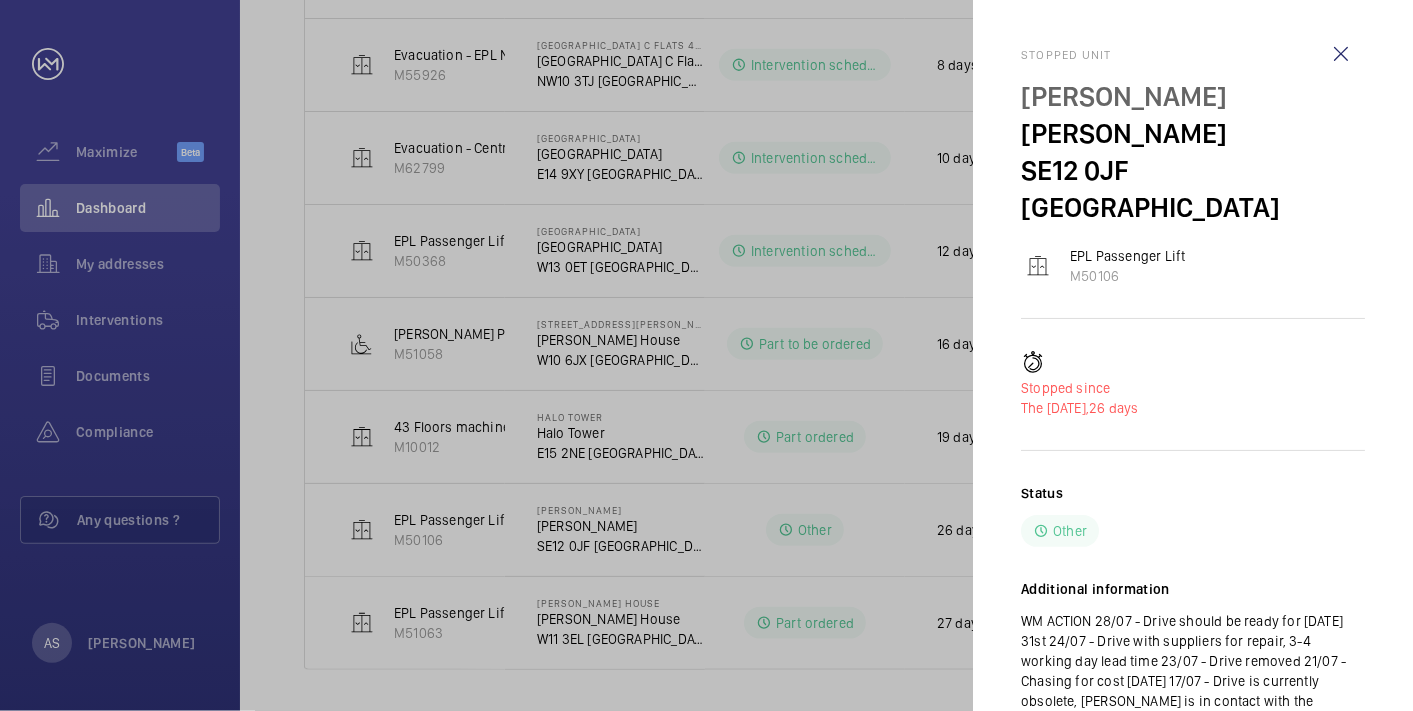 click 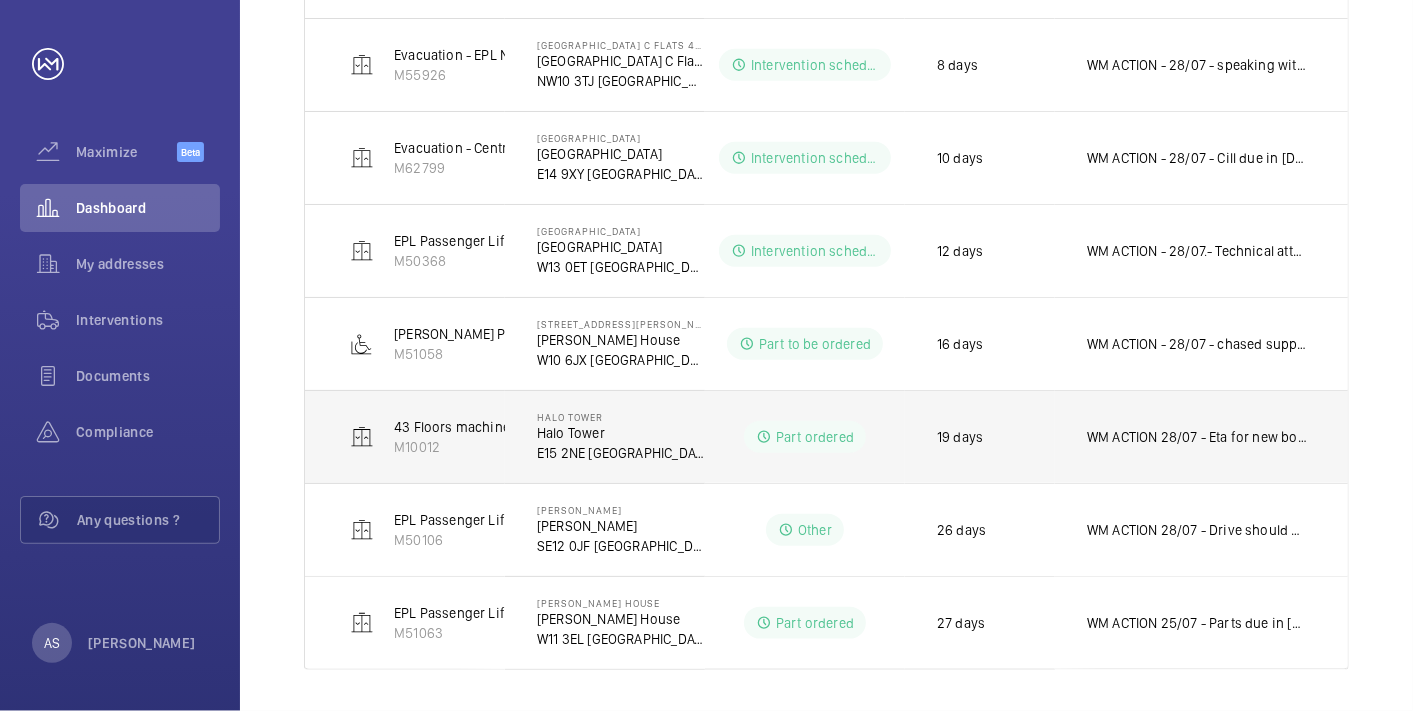 click on "WM ACTION 28/07 - Eta for new board [DATE] 30th
24/07 - Board due in end of next week
22/07 - Board on order ETA 6-8 days.
21/07 - Tech follow up board TMi2 board required
17/07 - 2 man team attended but still experiencing drive issues, a tech attendance is being arranged, attendance date to be confirmed shortly." 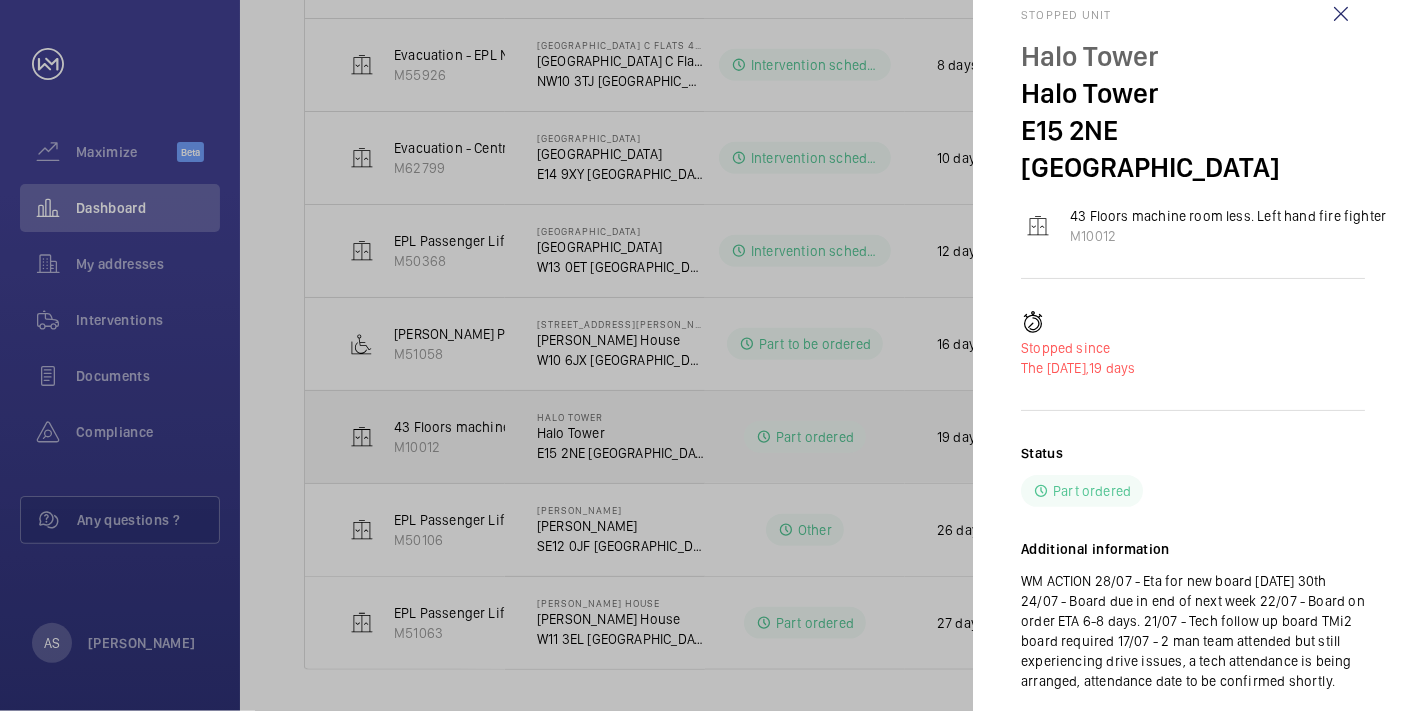 scroll, scrollTop: 62, scrollLeft: 0, axis: vertical 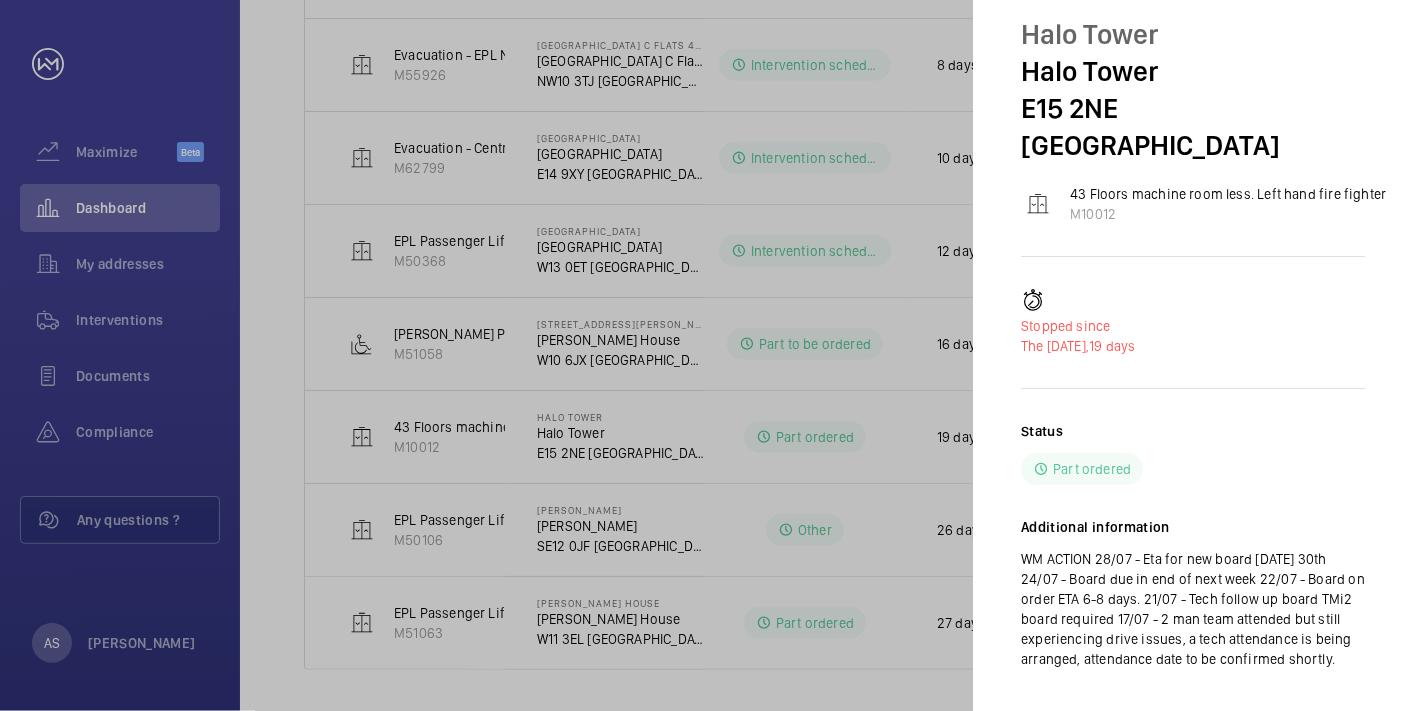 click 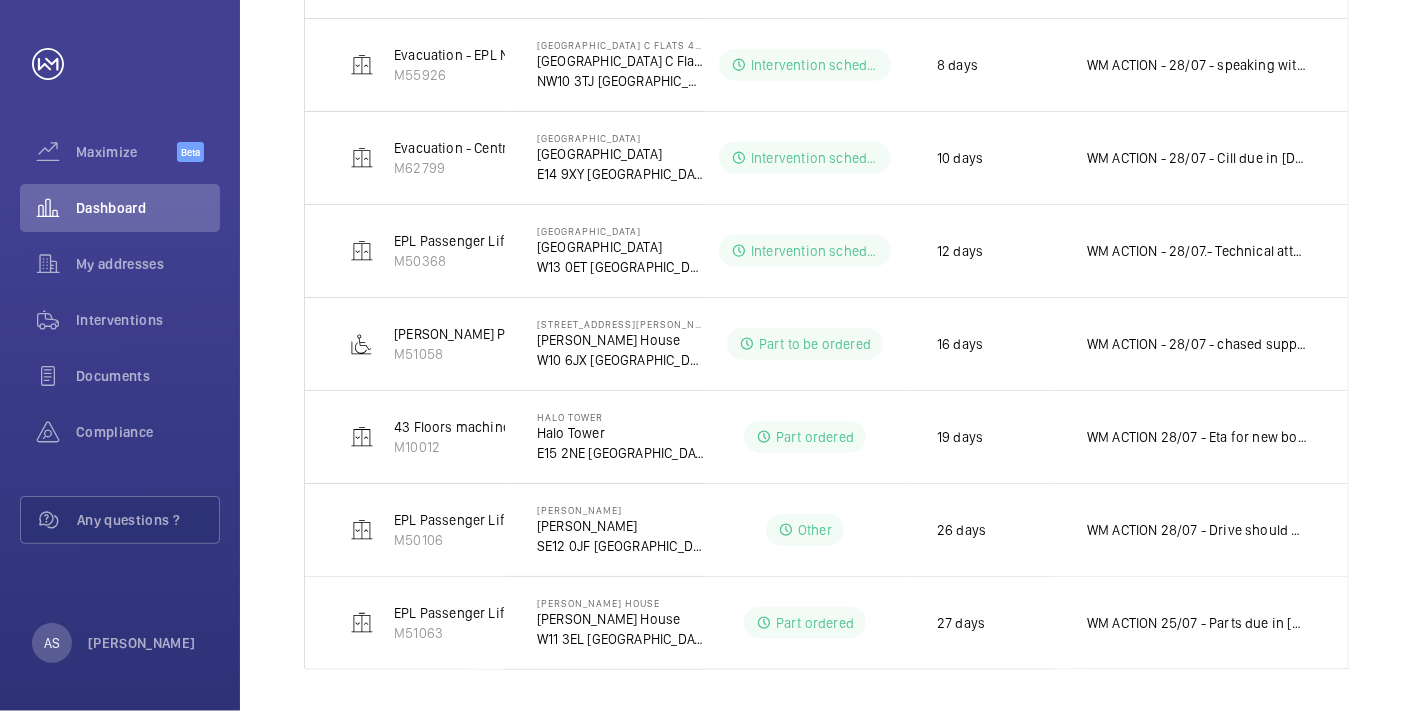 scroll, scrollTop: 0, scrollLeft: 0, axis: both 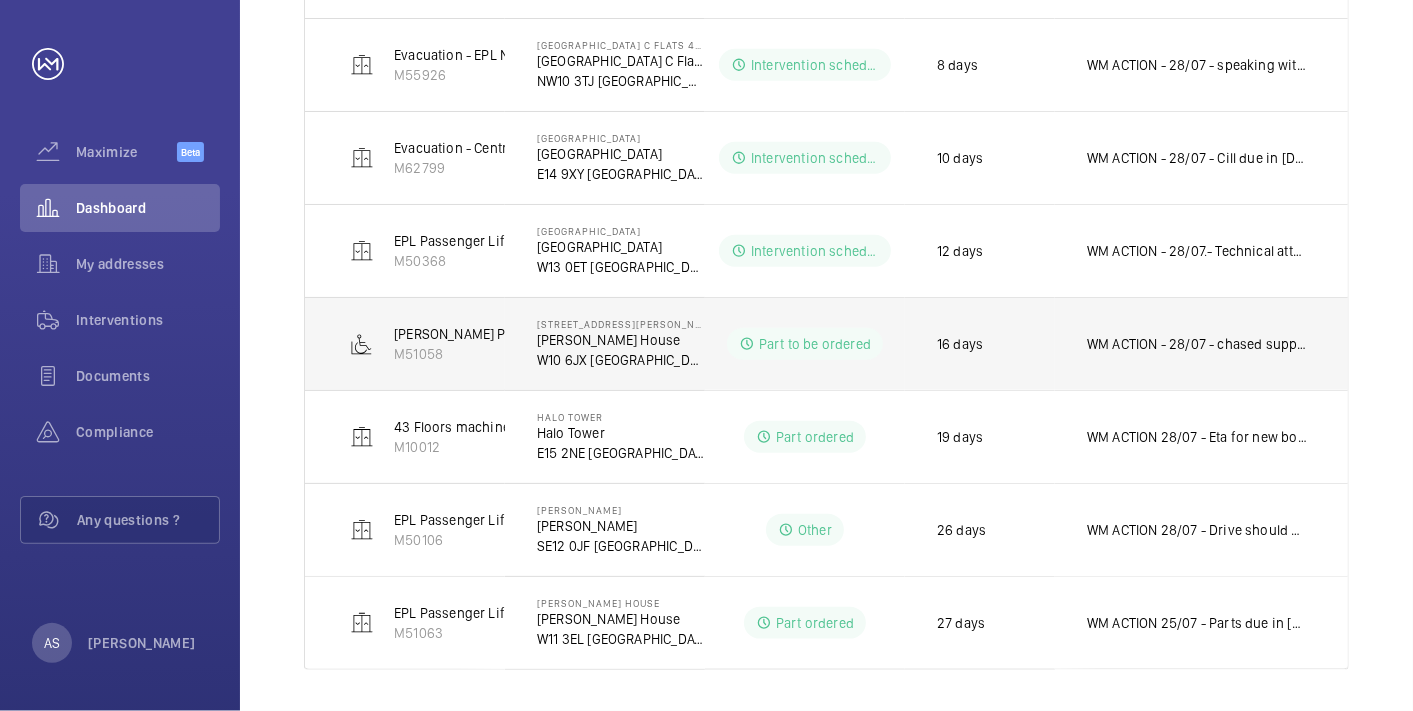 click on "WM ACTION - 28/07 - chased supplier, will escalate this further
25/07 - Awaiting eta on parts
22/07 - Speaking with manufactures direct.
21/07 - Lock and prong required, chasing eta" 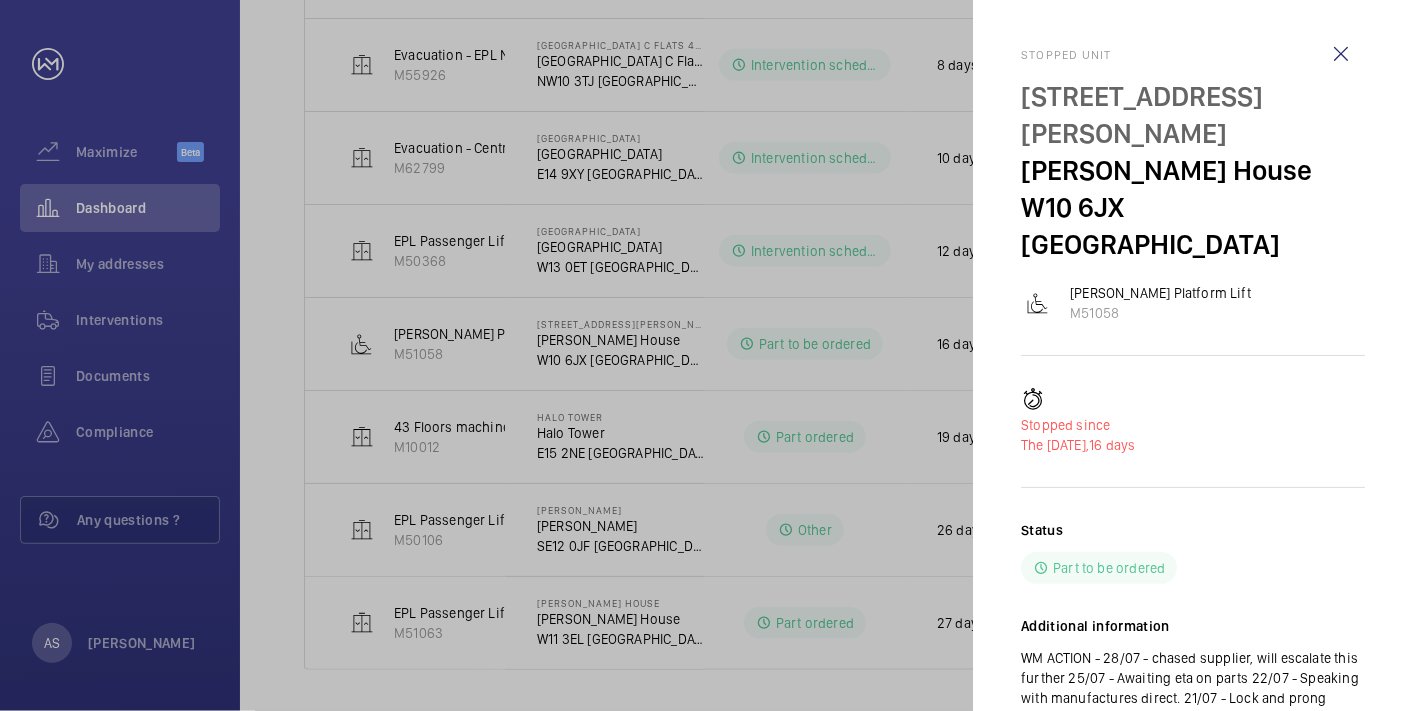 click 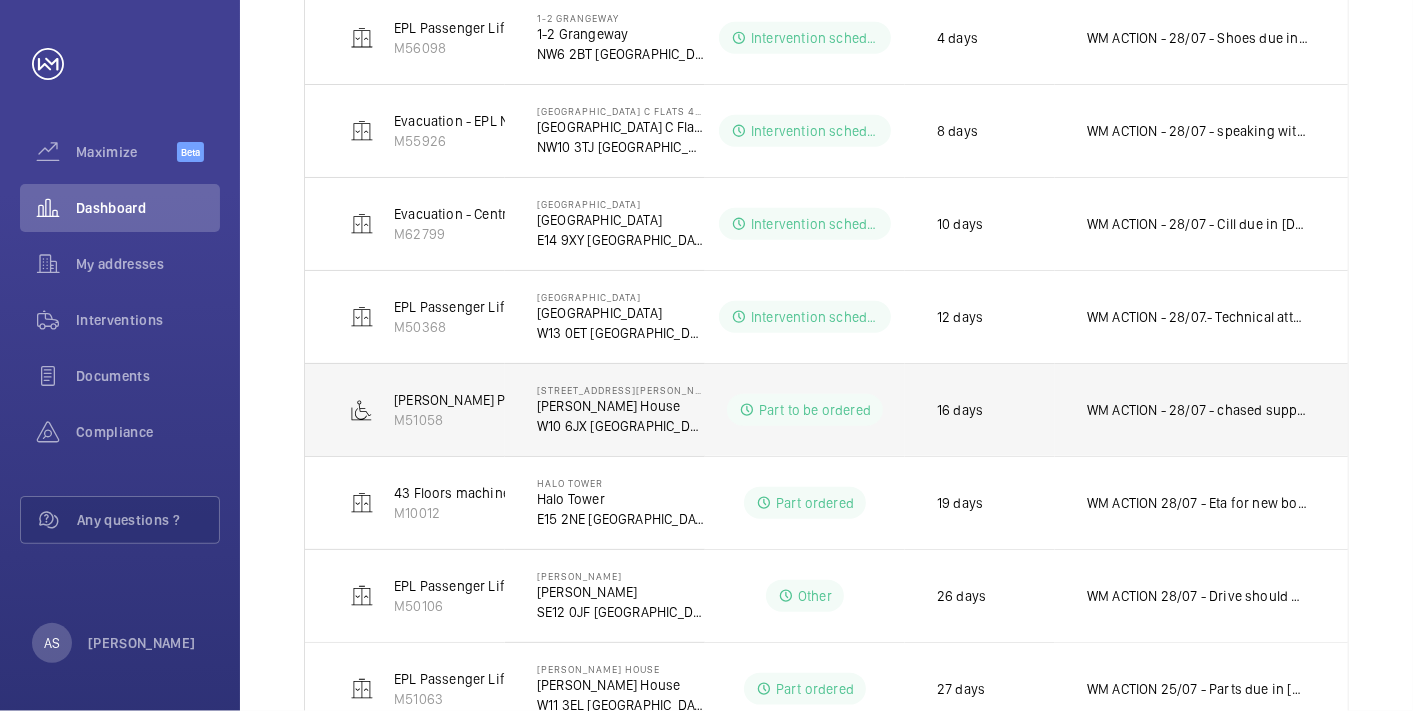 scroll, scrollTop: 855, scrollLeft: 0, axis: vertical 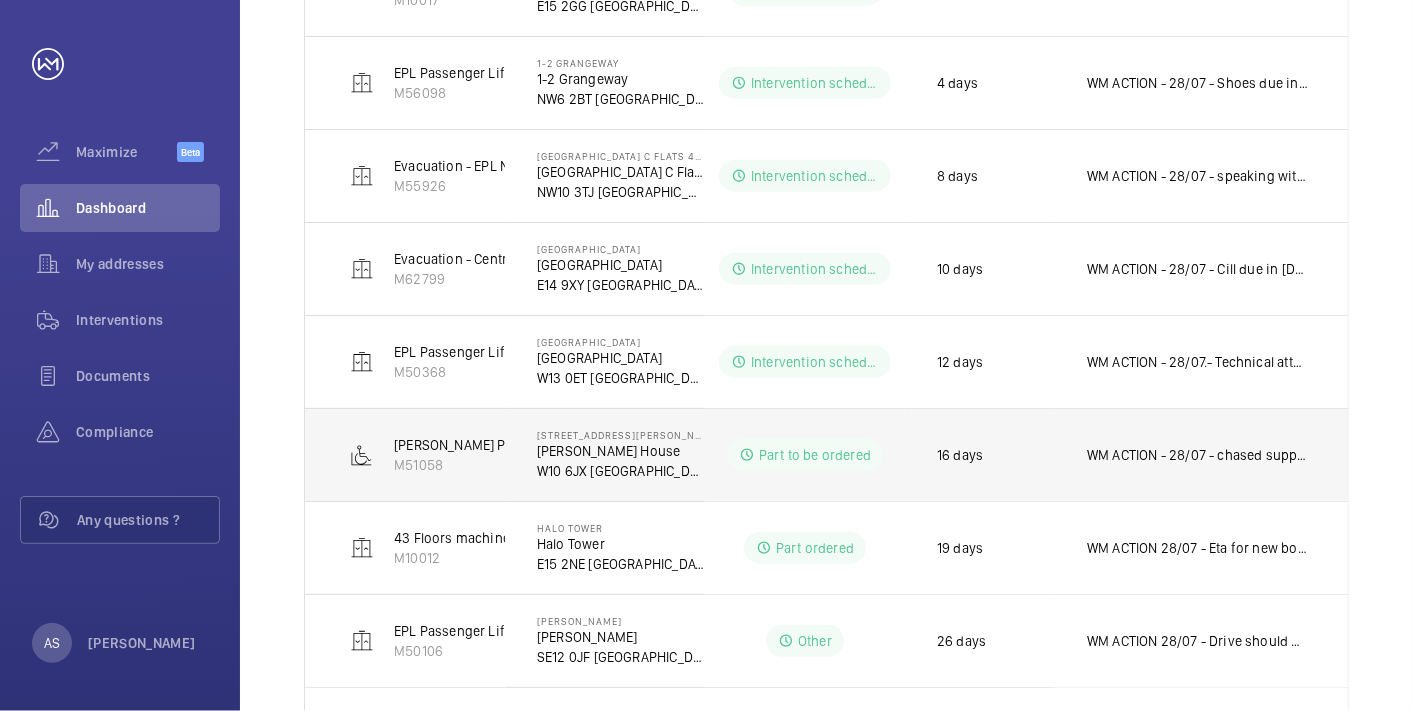 click on "WM ACTION - 28/07 - chased supplier, will escalate this further
25/07 - Awaiting eta on parts
22/07 - Speaking with manufactures direct.
21/07 - Lock and prong required, chasing eta" 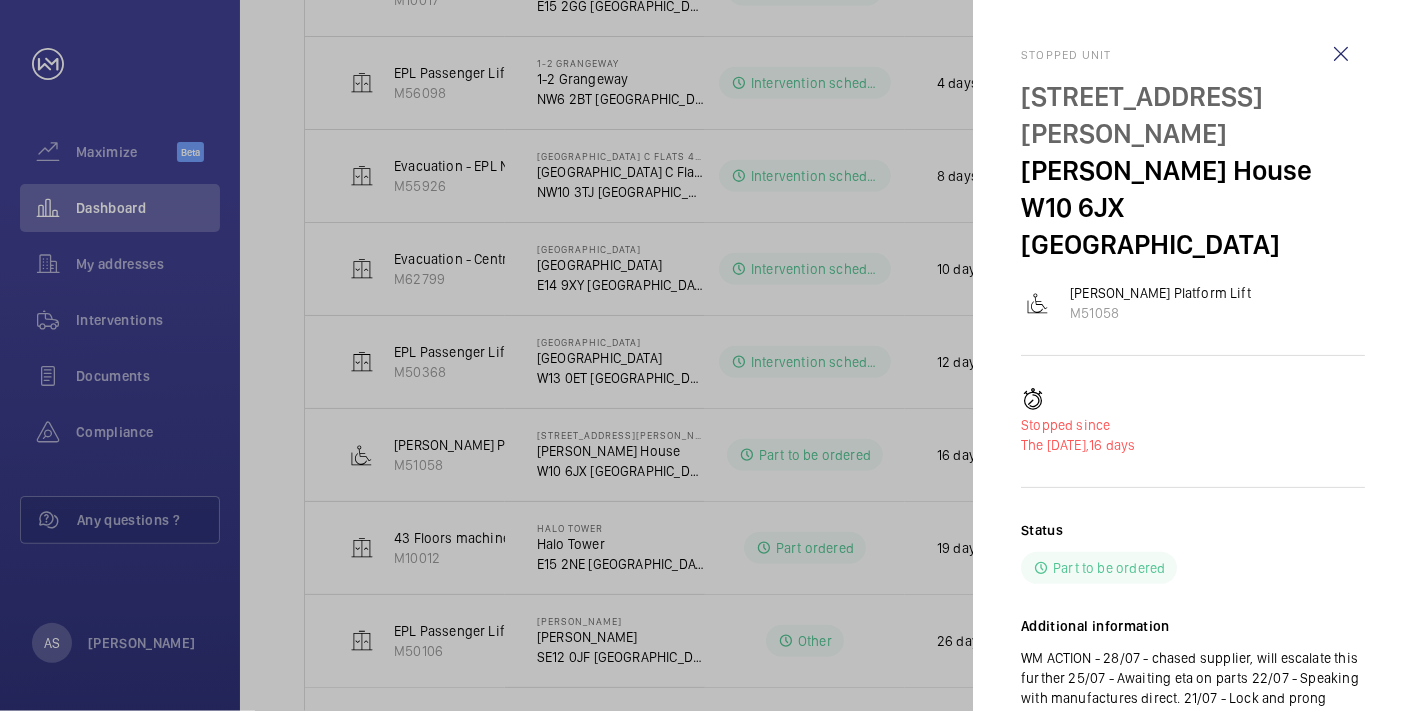 click 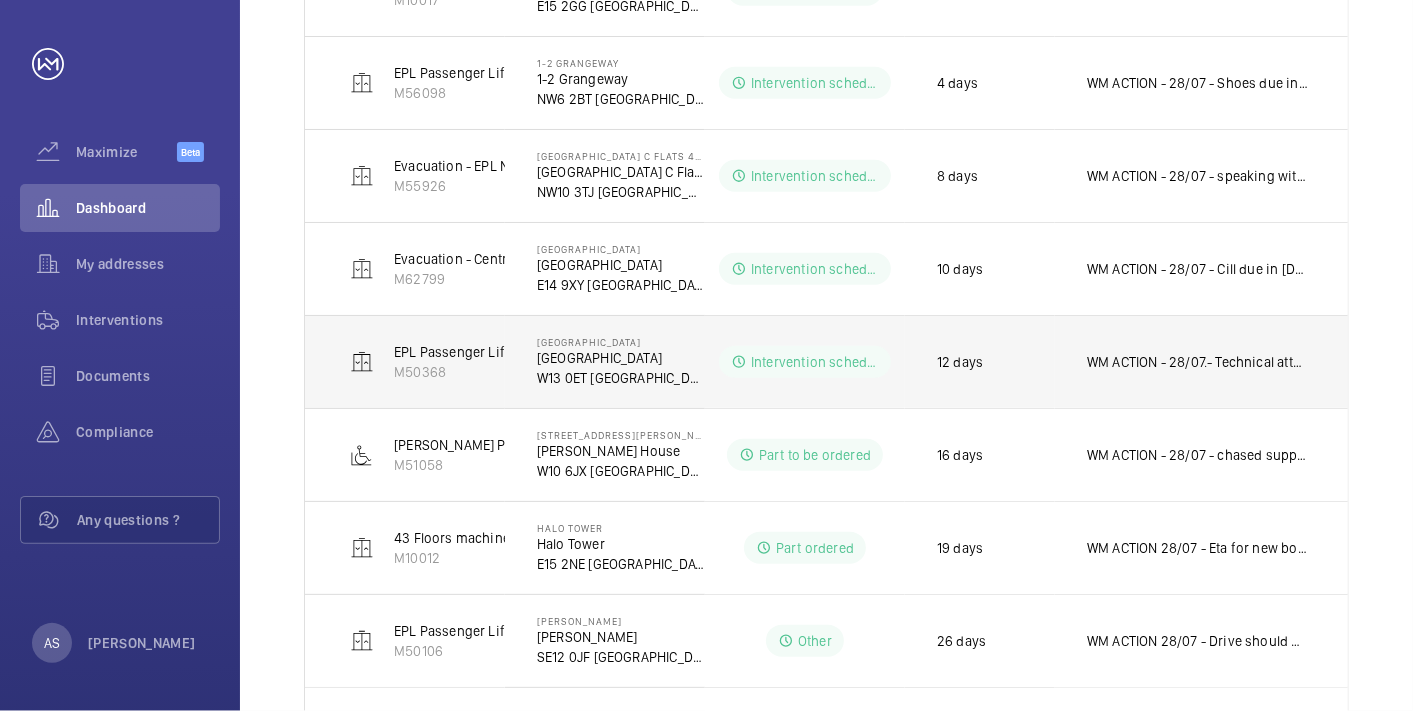 click on "WM ACTION - 28/07.- Technical attending [DATE] 30th AM
28/07 - Lift locked - technical required
25/07 - Follow up [DATE] to move lift and confirm
24/07 - attended possible door operator fault." 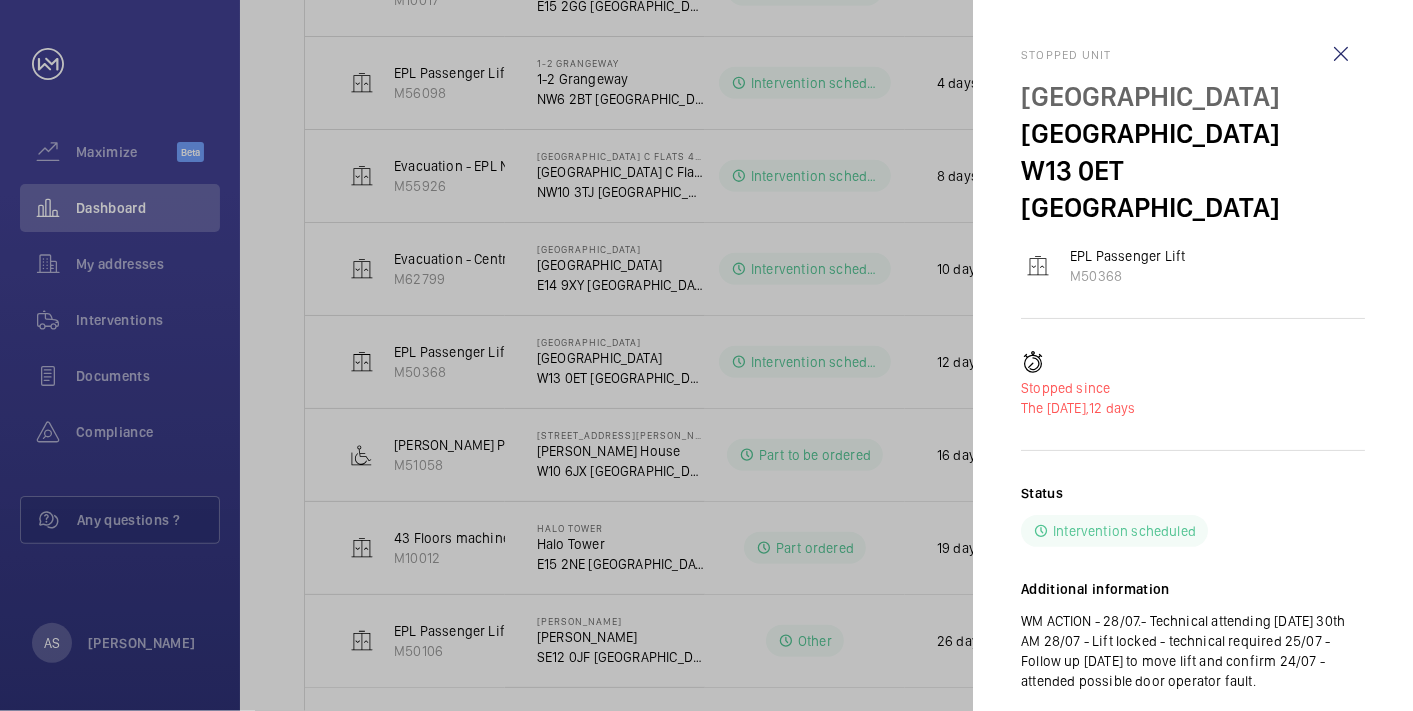 click on "Status Intervention scheduled Additional information  WM ACTION - 28/07.- Technical attending Wednesday 30th AM
28/07 - Lift locked - technical required
25/07 - Follow up today to move lift and confirm
24/07 - attended possible door operator fault." 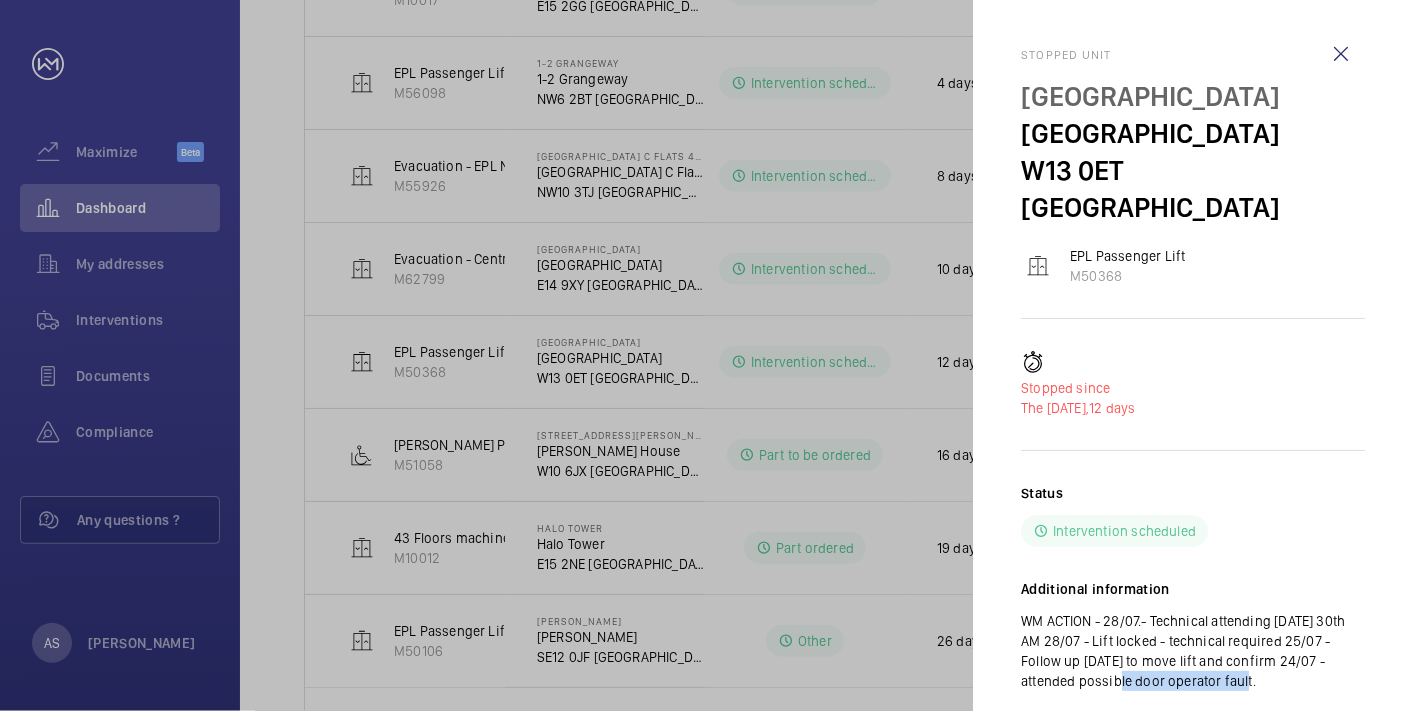 drag, startPoint x: 1102, startPoint y: 652, endPoint x: 1225, endPoint y: 660, distance: 123.25989 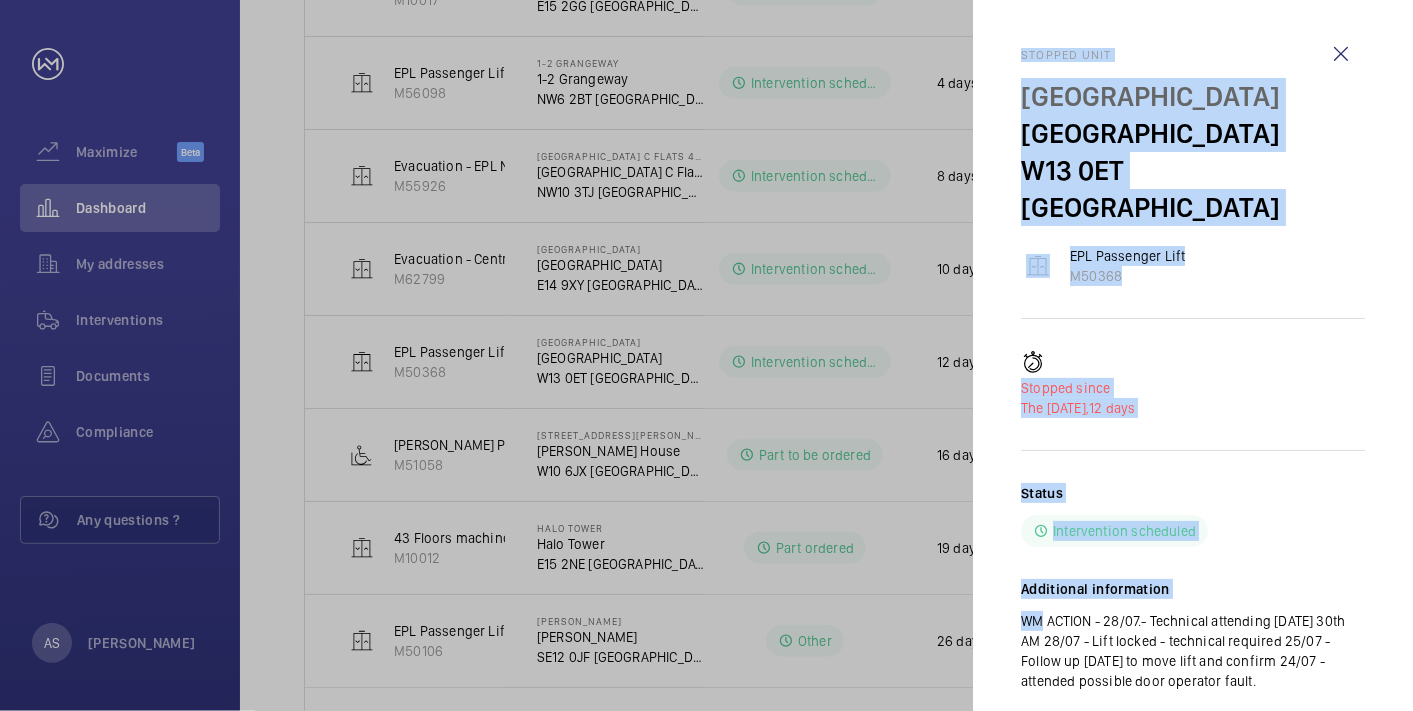 scroll, scrollTop: 22, scrollLeft: 0, axis: vertical 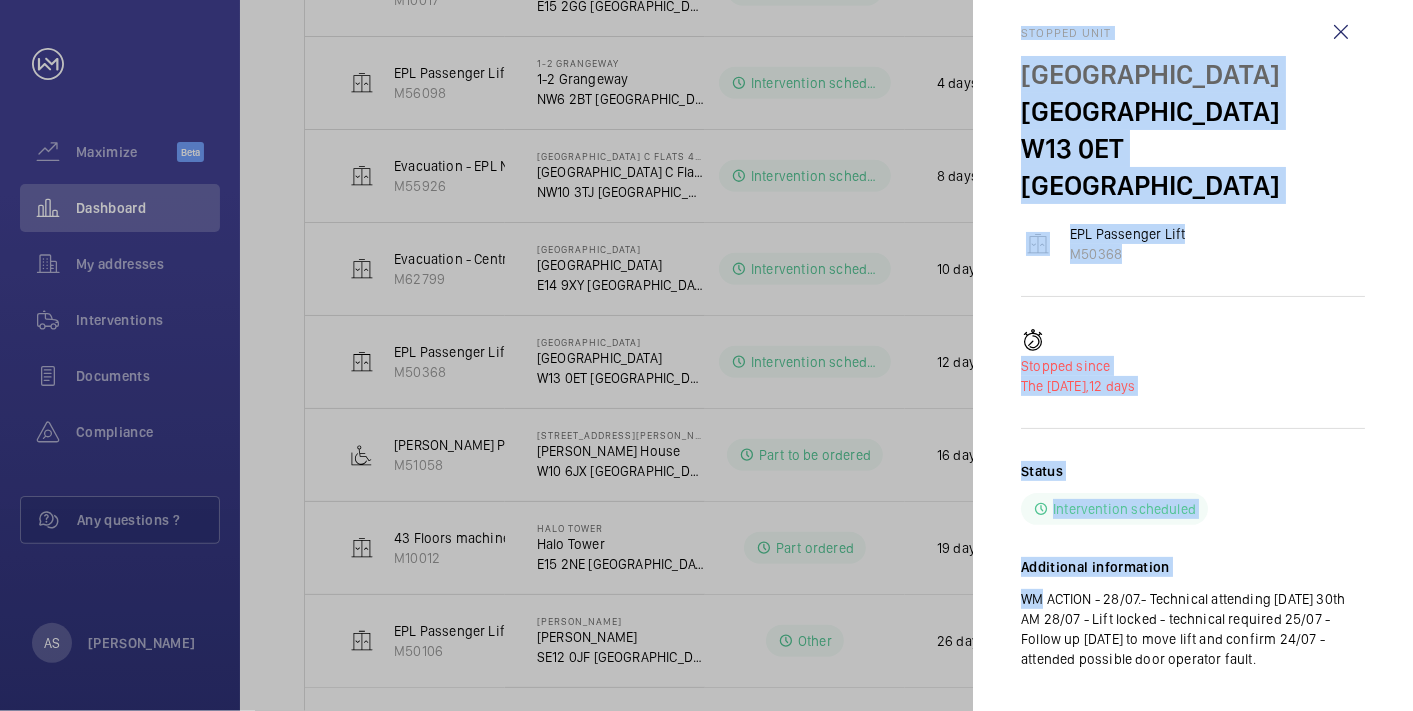 drag, startPoint x: 1079, startPoint y: 633, endPoint x: 1275, endPoint y: 632, distance: 196.00255 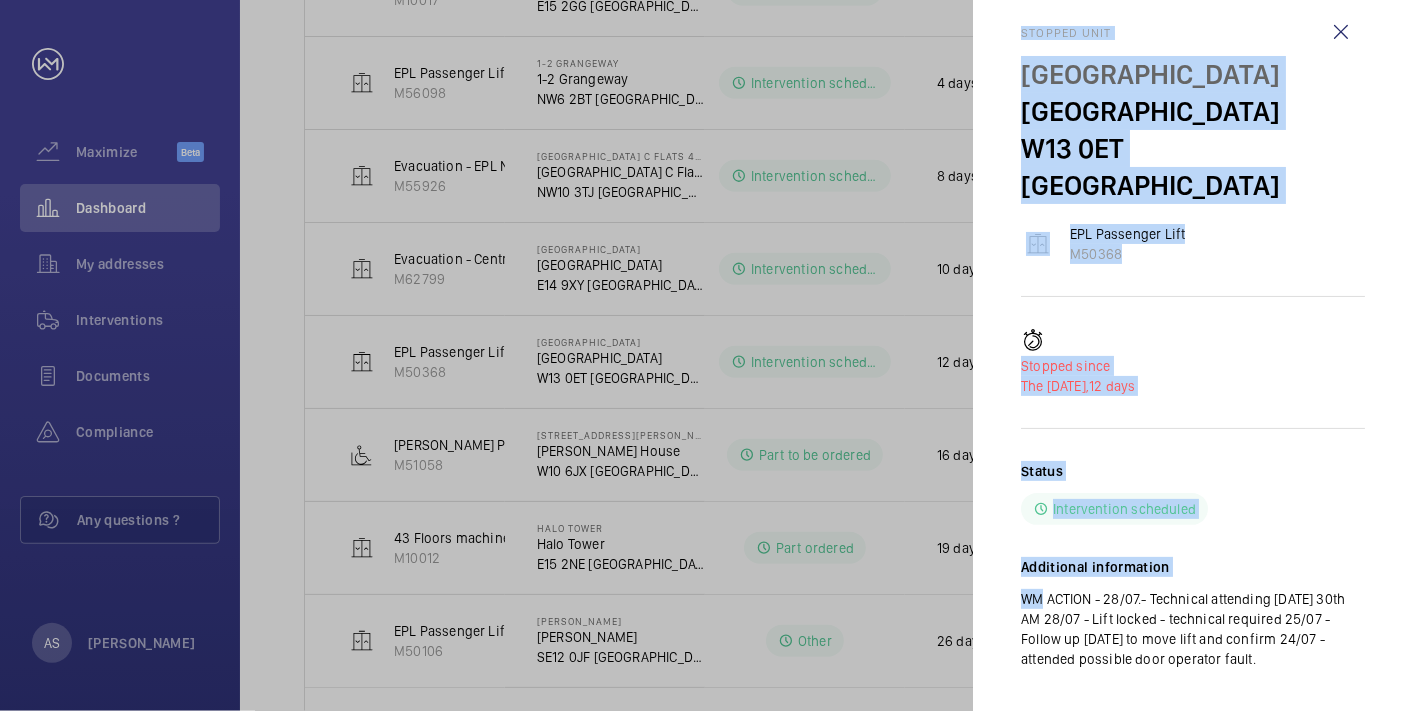 drag, startPoint x: 1275, startPoint y: 632, endPoint x: 1271, endPoint y: 662, distance: 30.265491 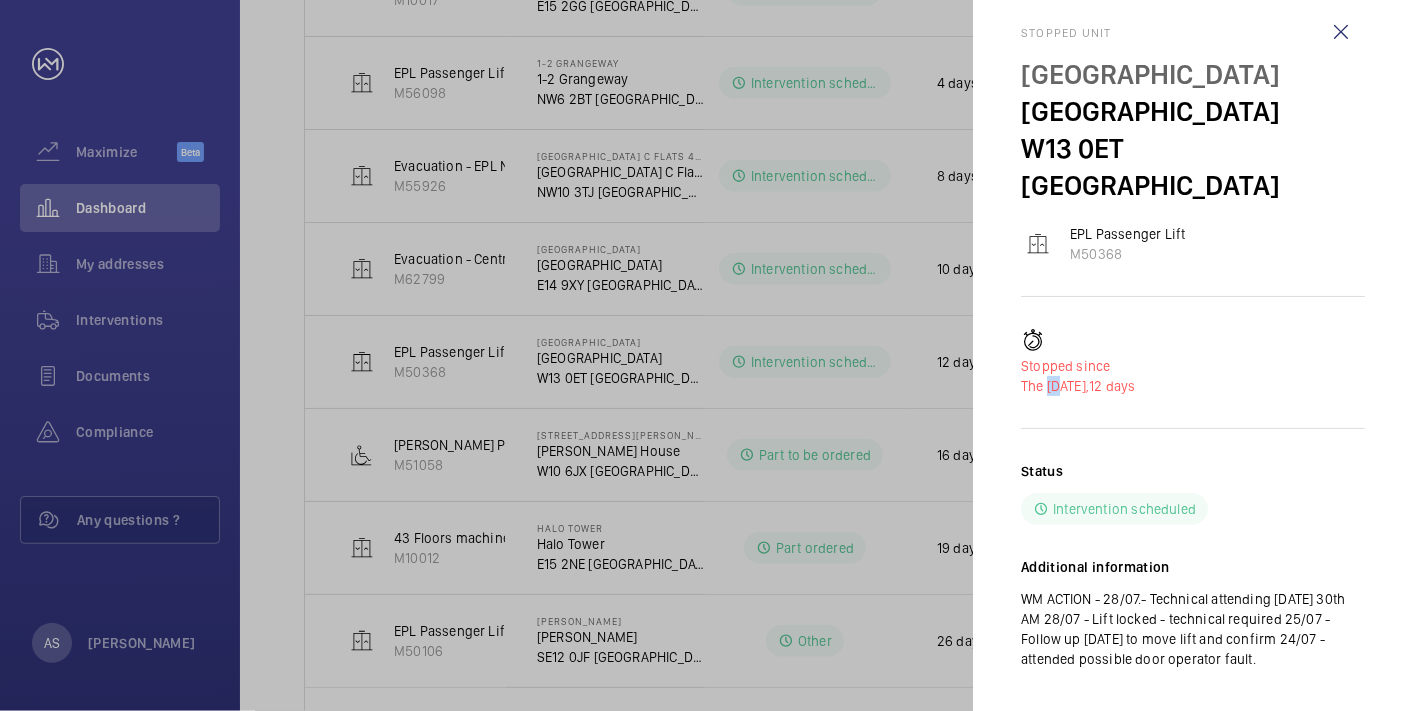 drag, startPoint x: 1048, startPoint y: 345, endPoint x: 1057, endPoint y: 351, distance: 10.816654 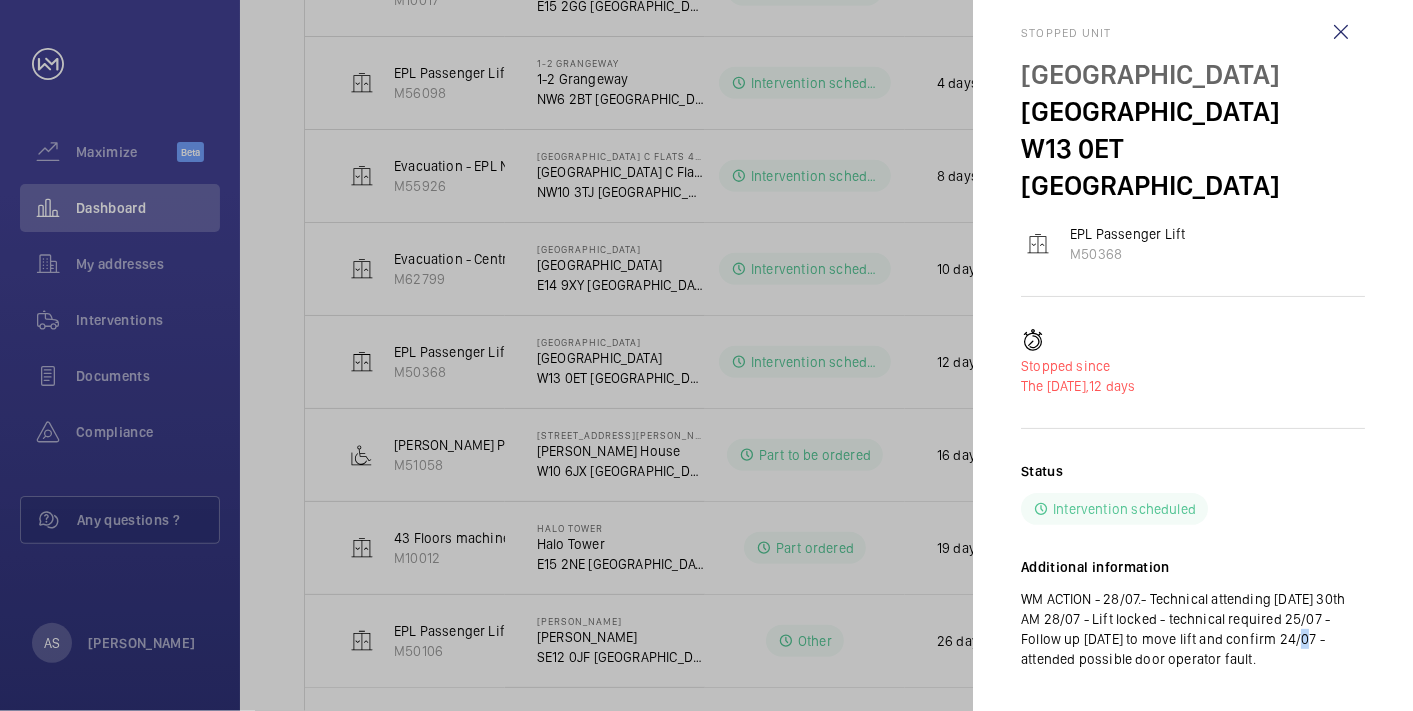 drag, startPoint x: 1305, startPoint y: 631, endPoint x: 1273, endPoint y: 600, distance: 44.553337 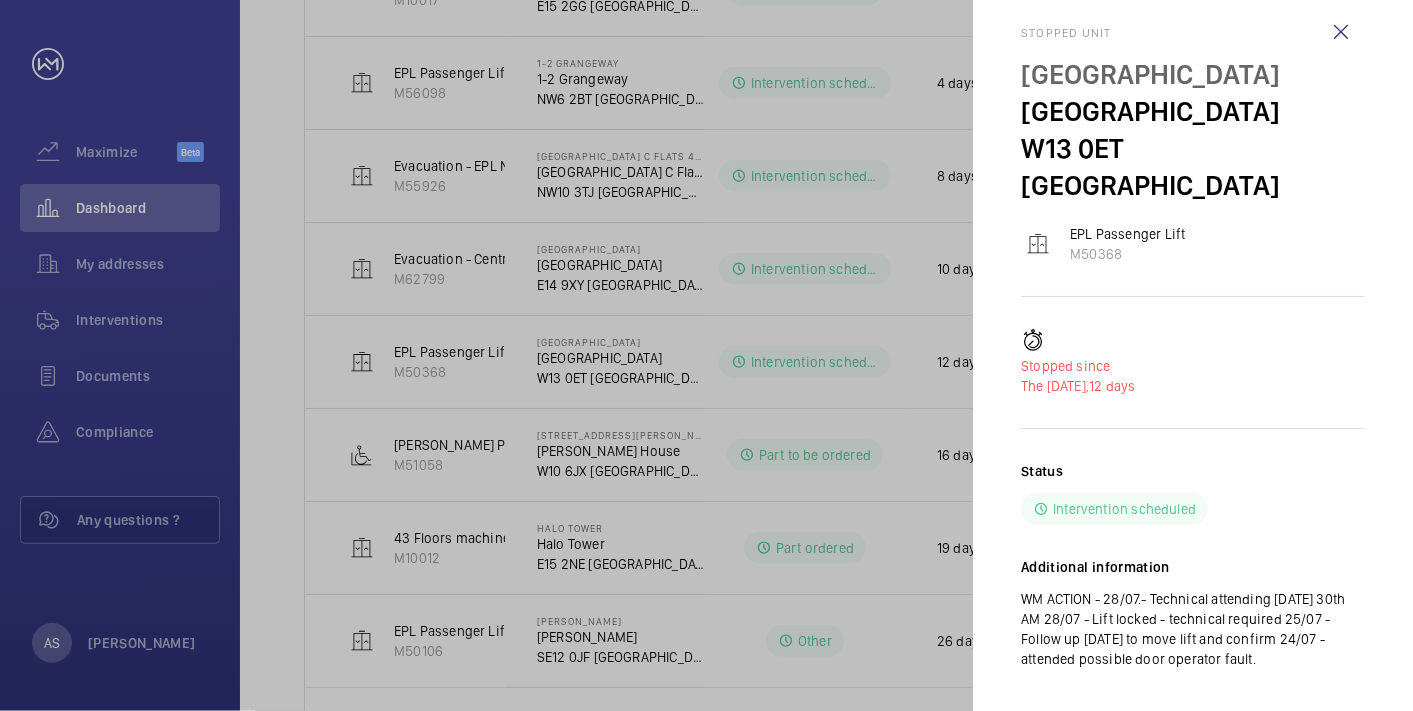 click on "WM ACTION - 28/07.- Technical attending [DATE] 30th AM
28/07 - Lift locked - technical required
25/07 - Follow up [DATE] to move lift and confirm
24/07 - attended possible door operator fault." 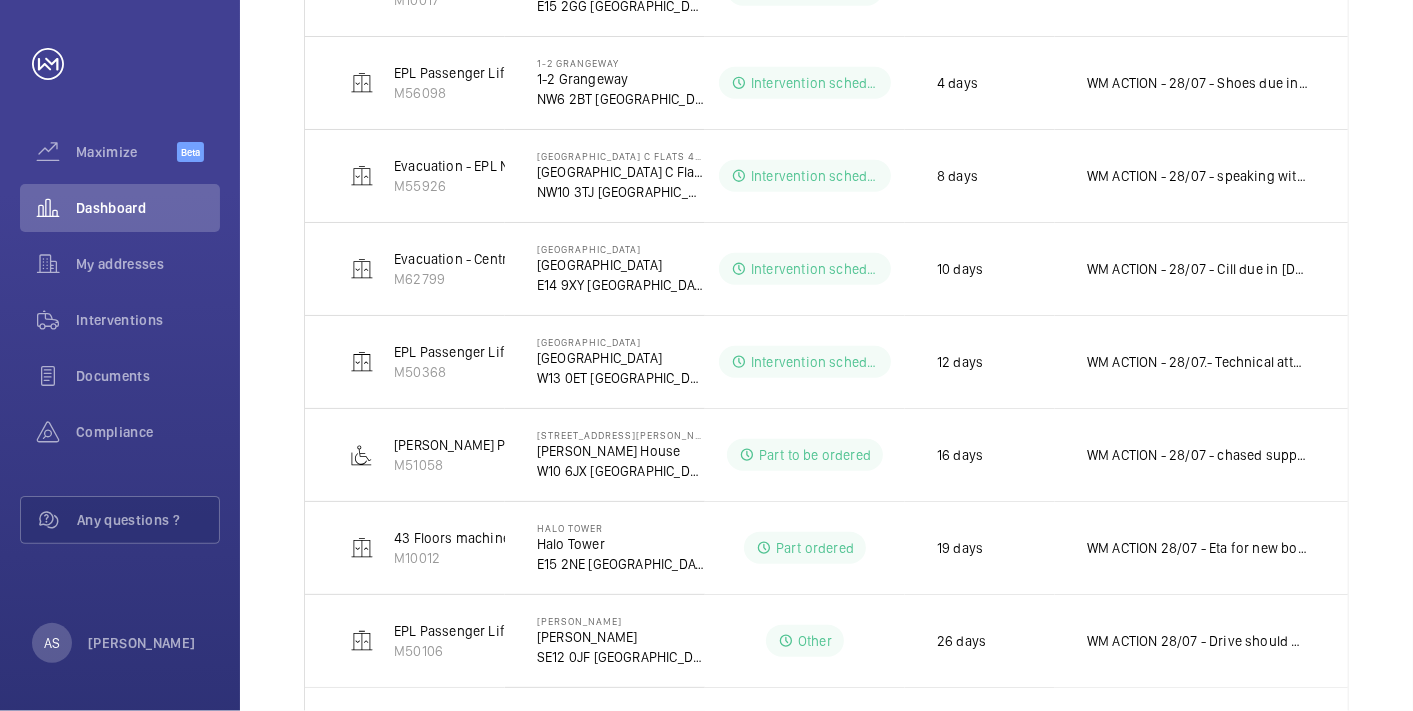 scroll, scrollTop: 0, scrollLeft: 0, axis: both 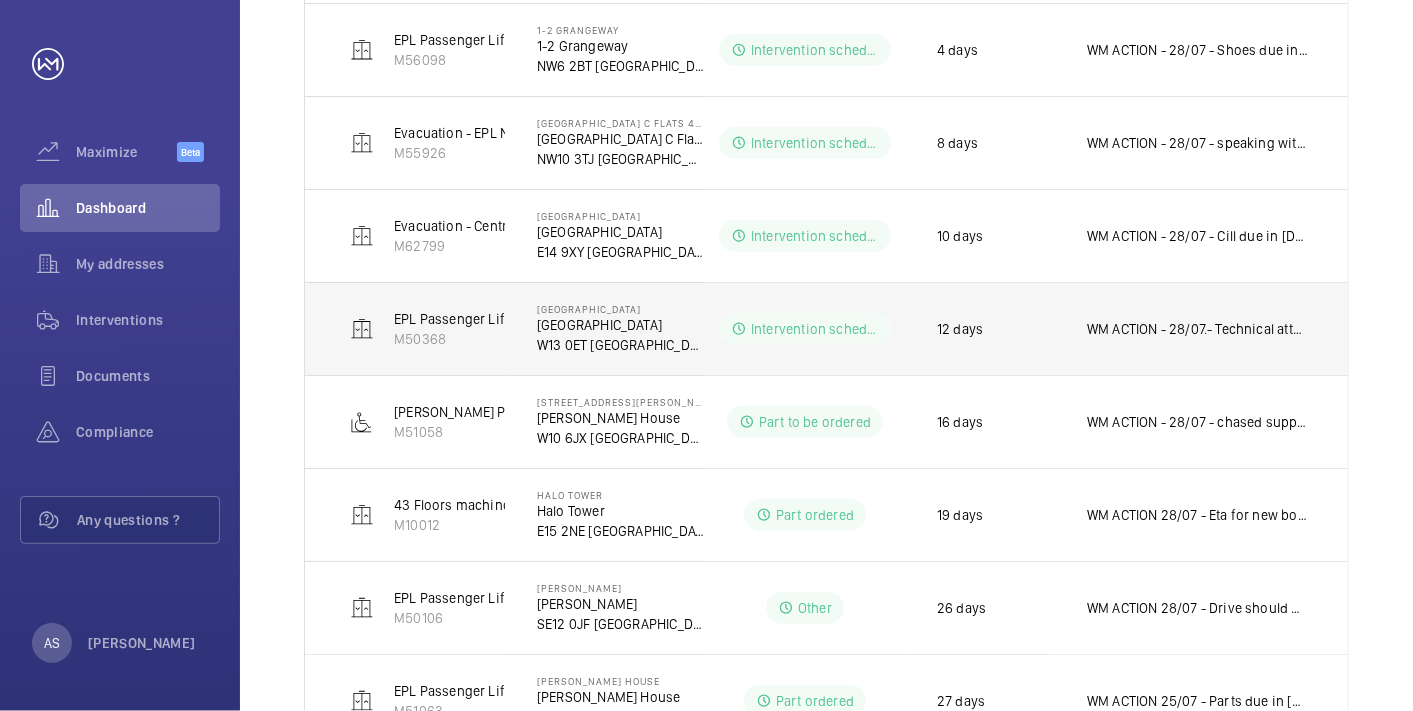 drag, startPoint x: 924, startPoint y: 325, endPoint x: 1027, endPoint y: 326, distance: 103.00485 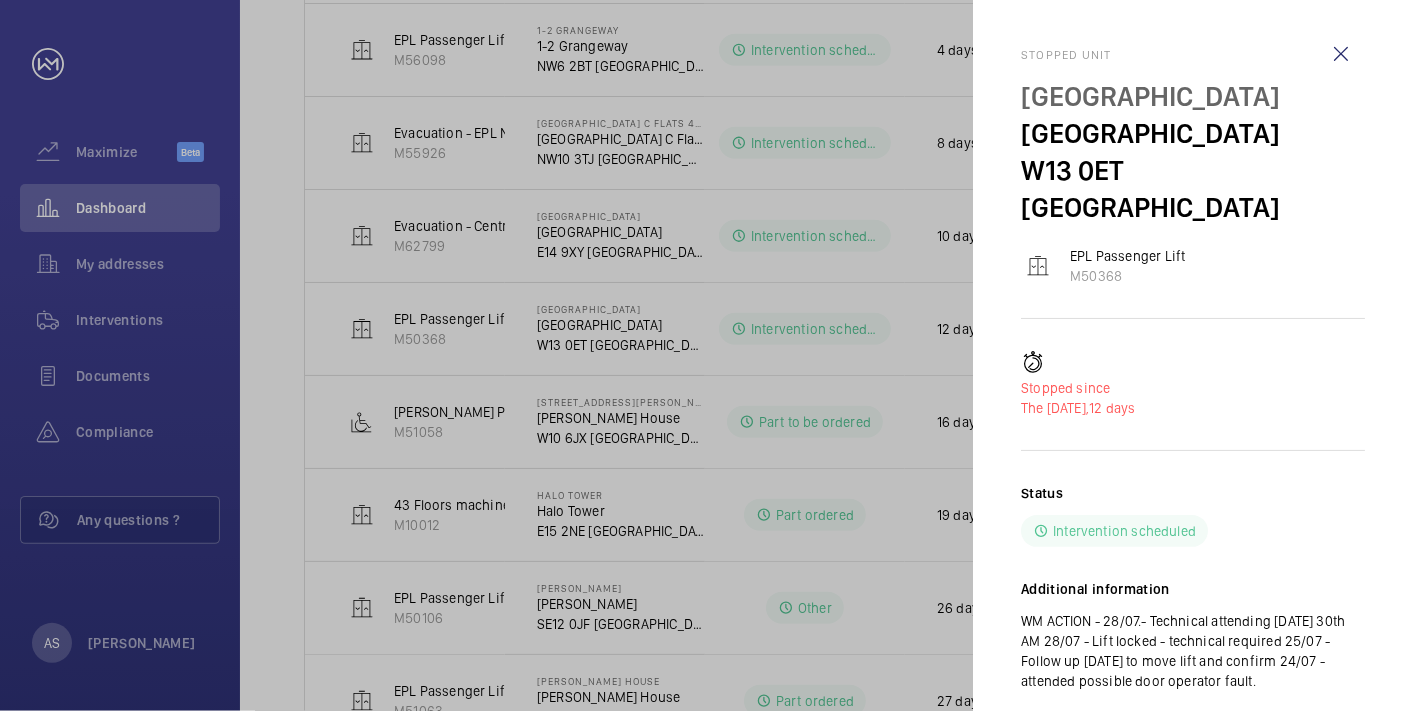 click 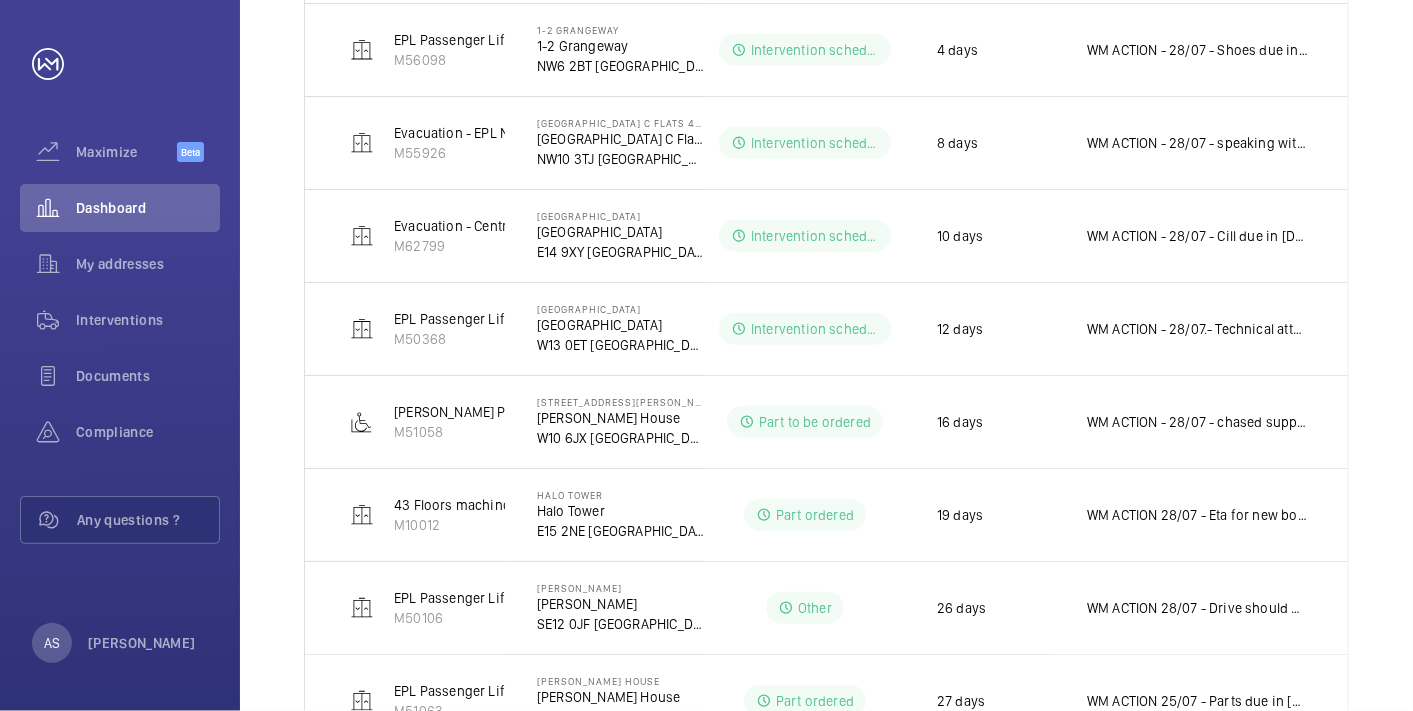 click 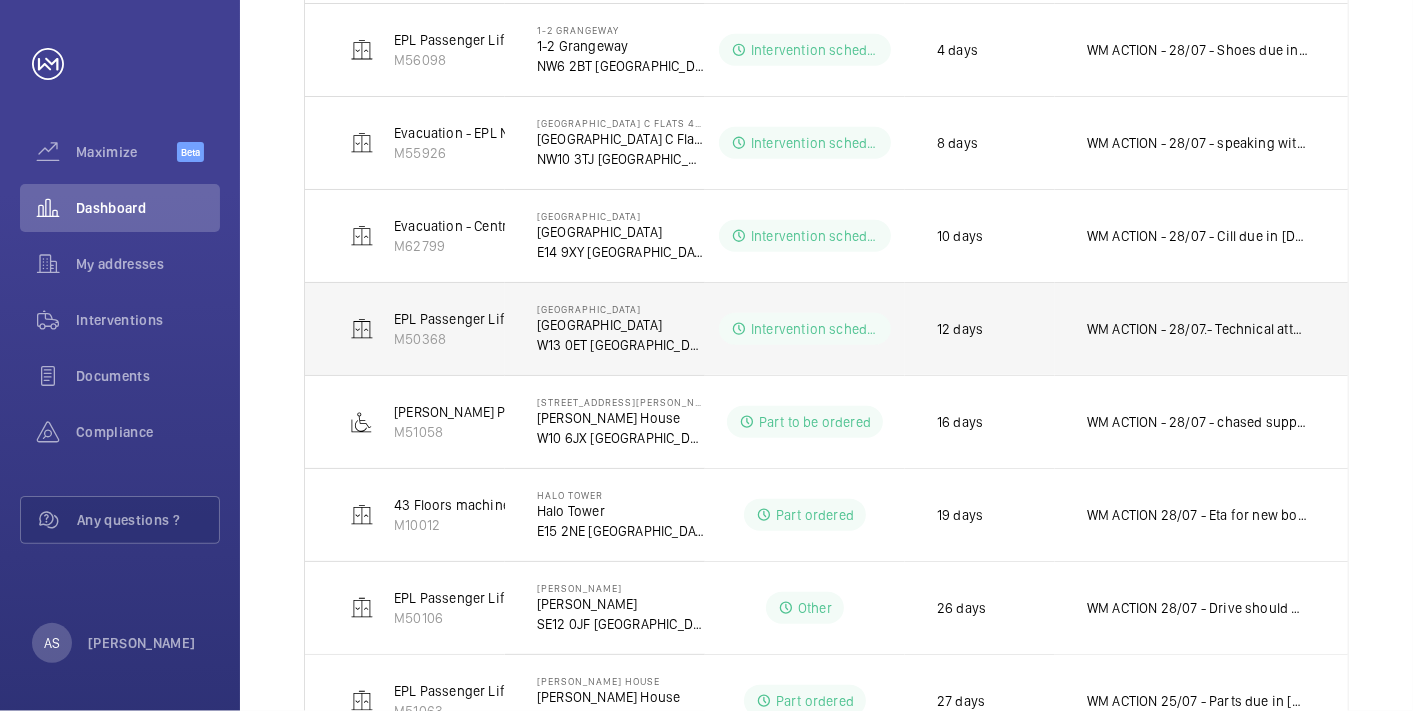 click on "[GEOGRAPHIC_DATA]" 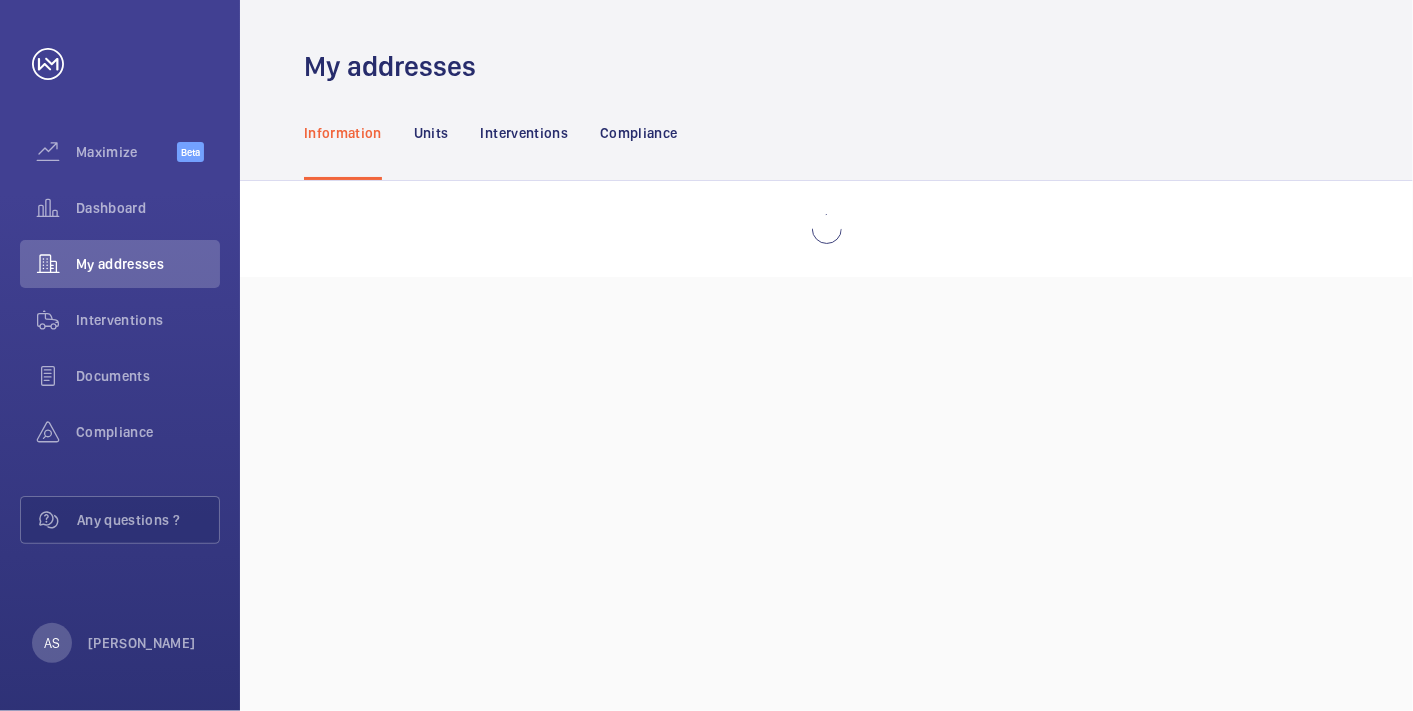 scroll, scrollTop: 0, scrollLeft: 0, axis: both 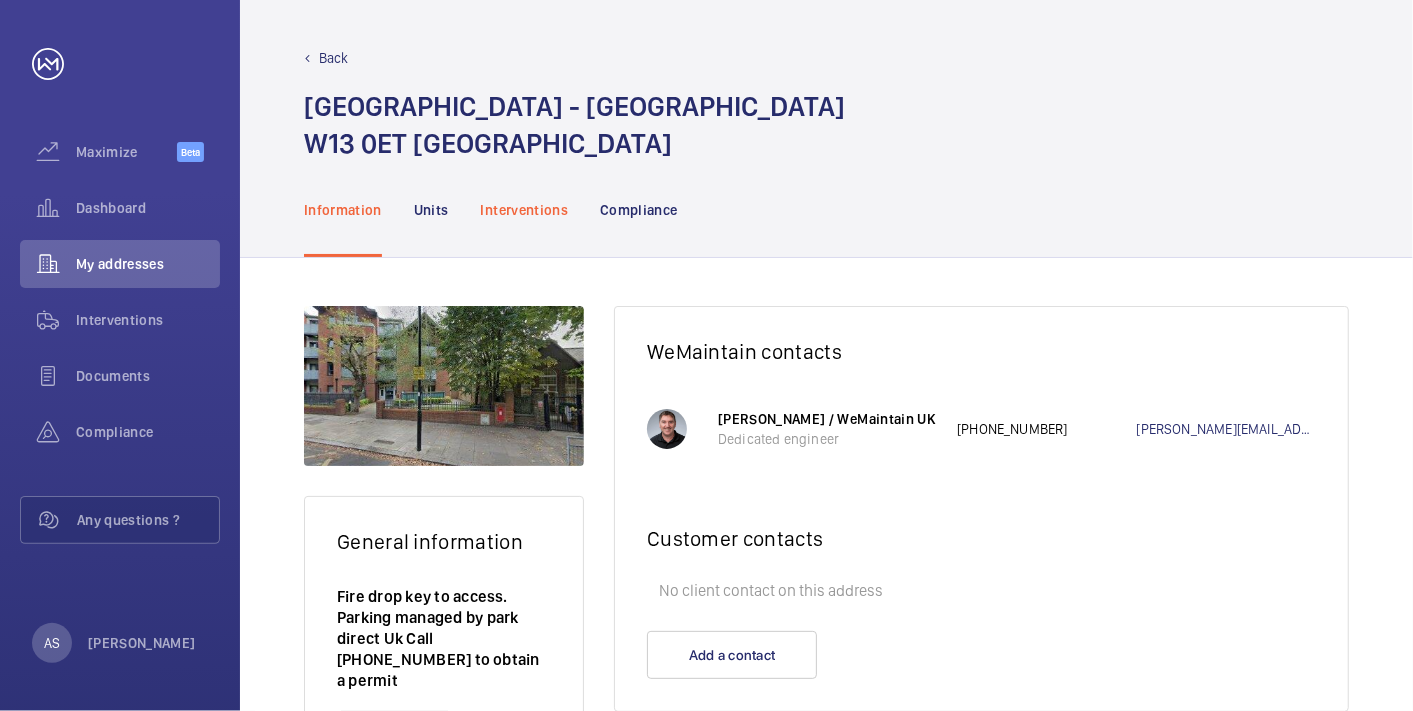click on "Interventions" 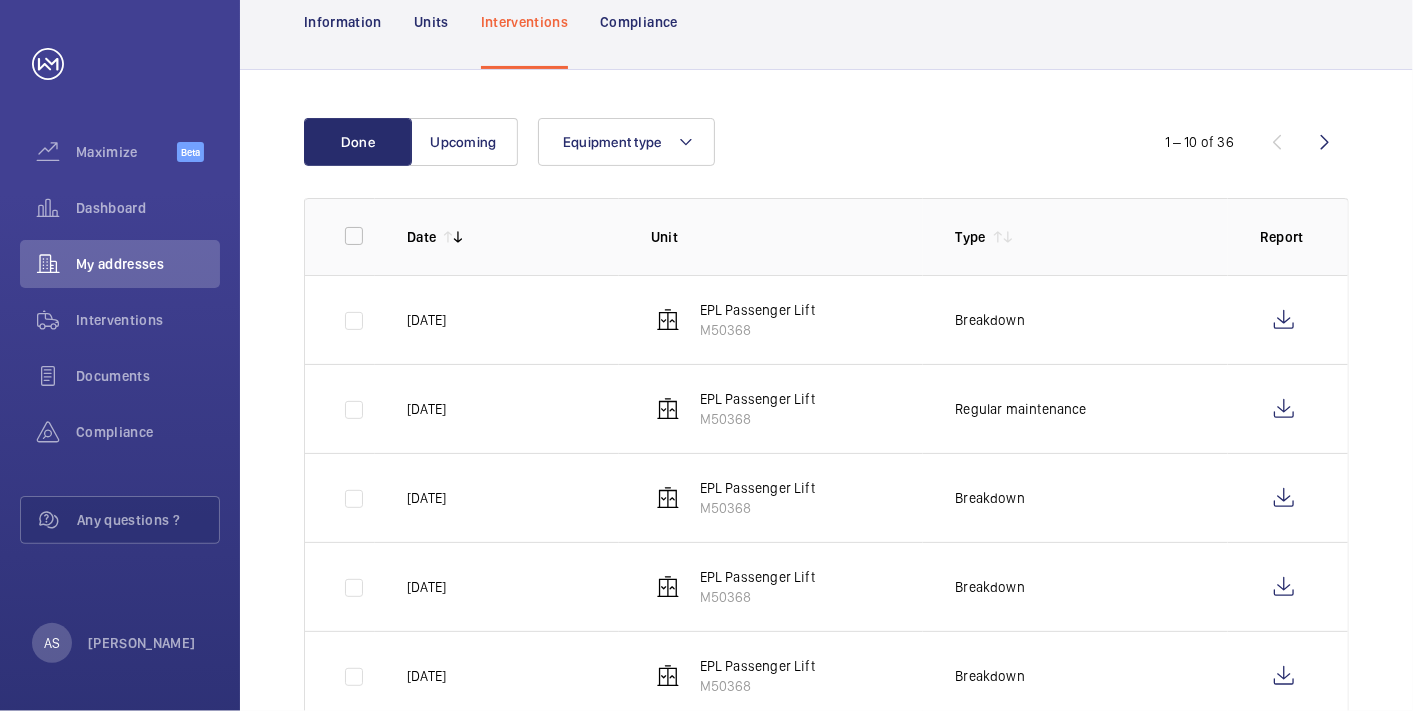 scroll, scrollTop: 222, scrollLeft: 0, axis: vertical 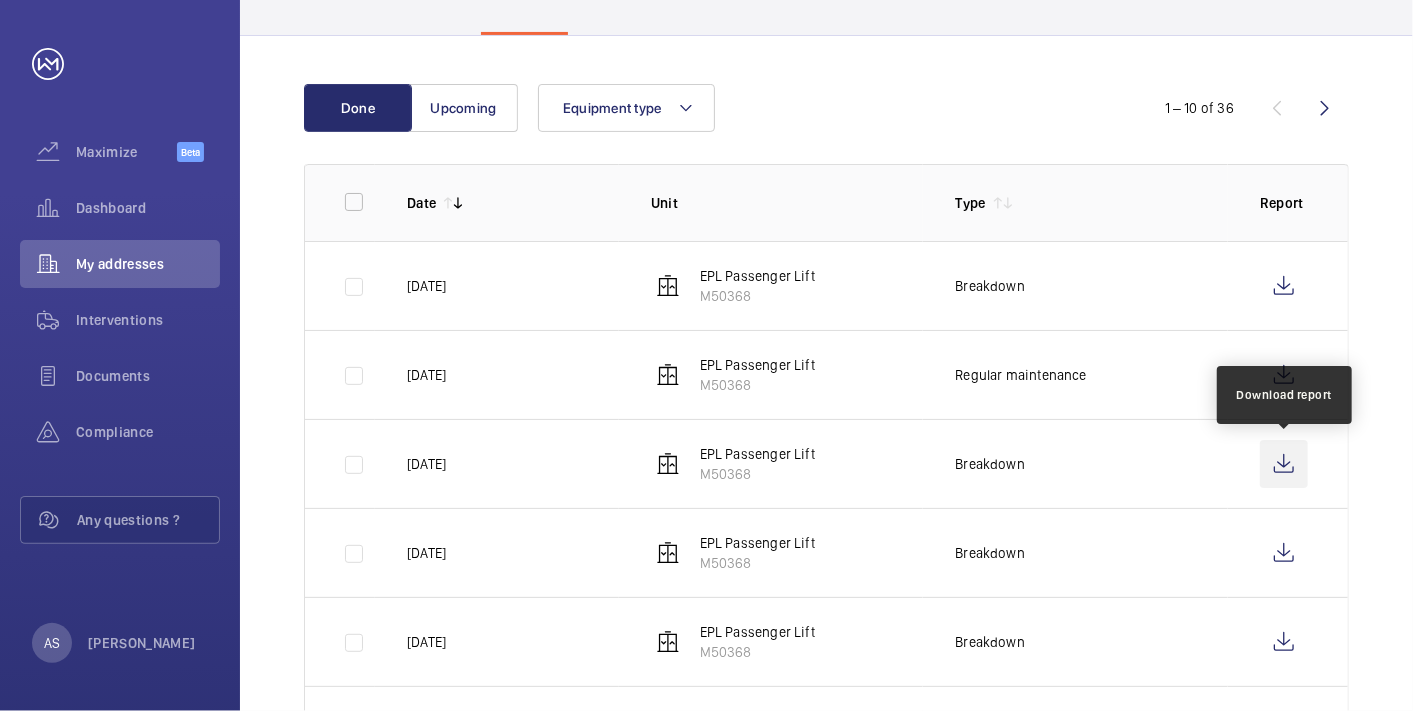 click 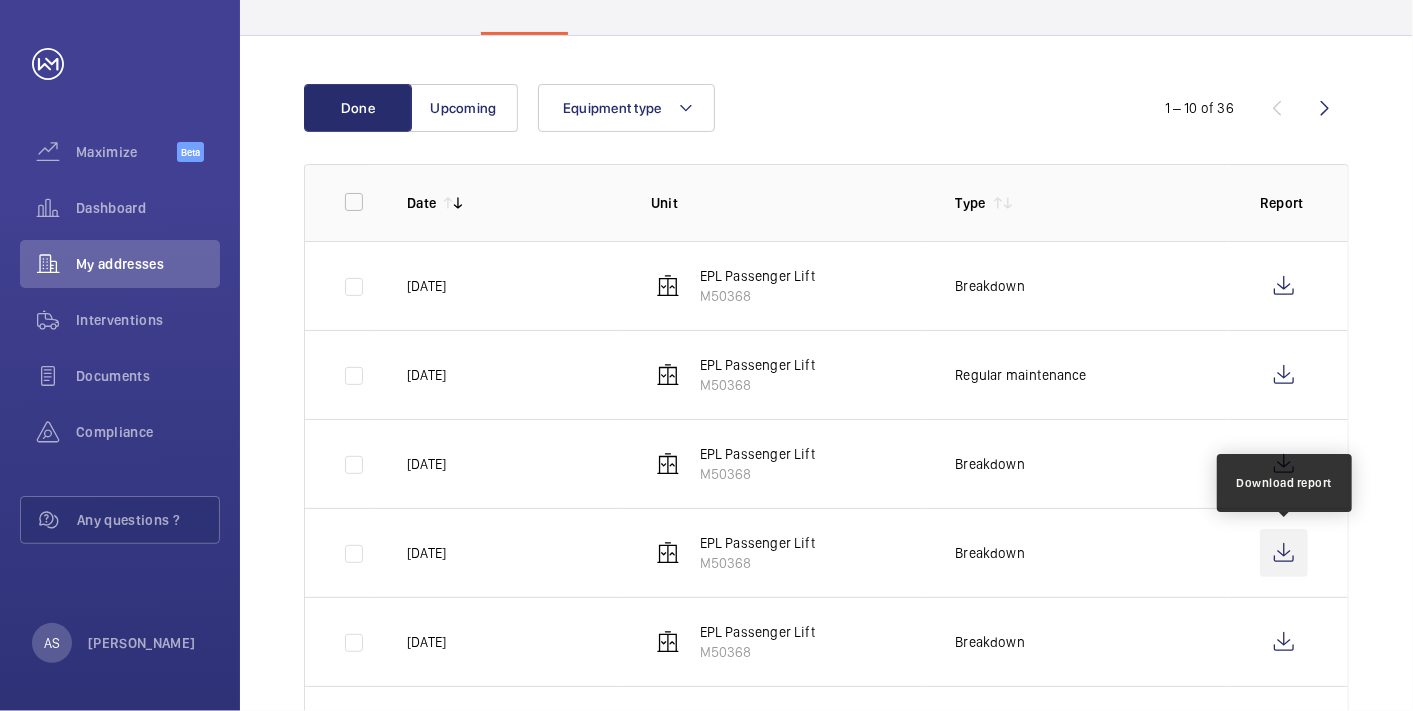 click 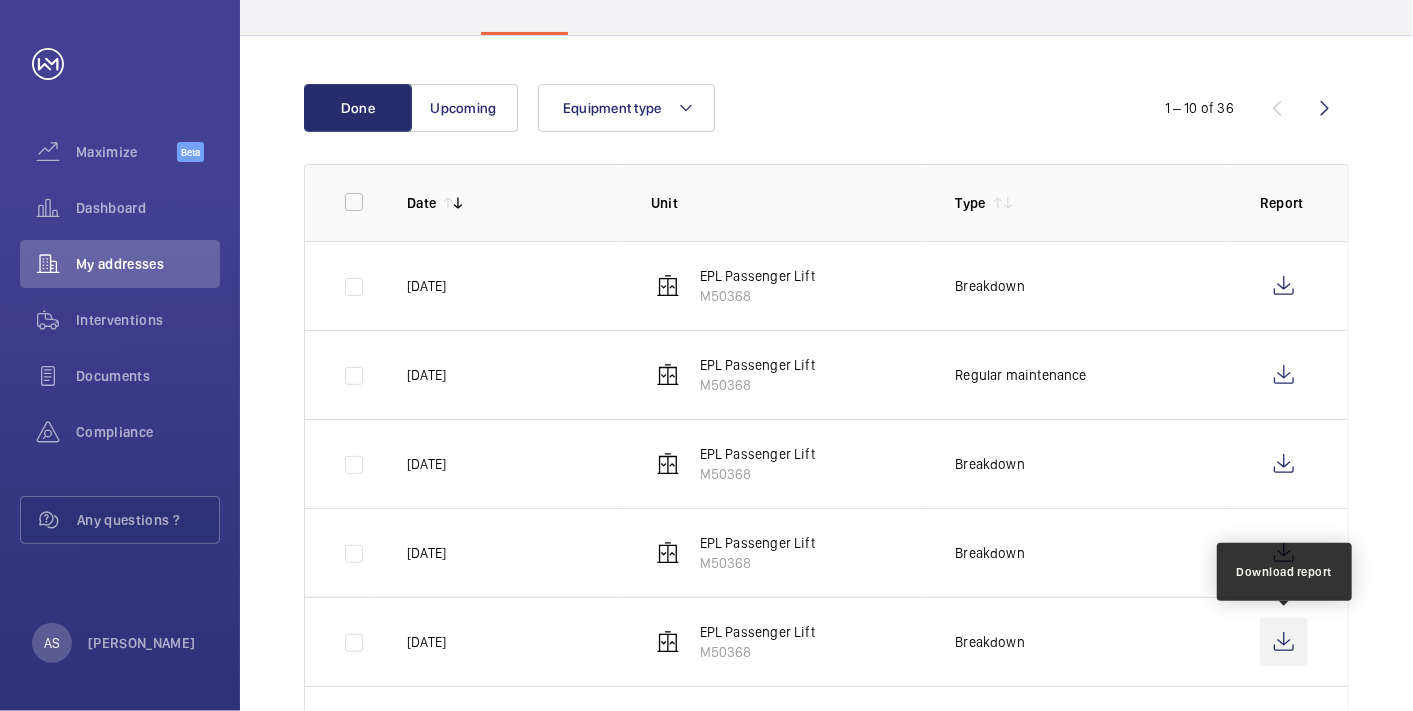 click 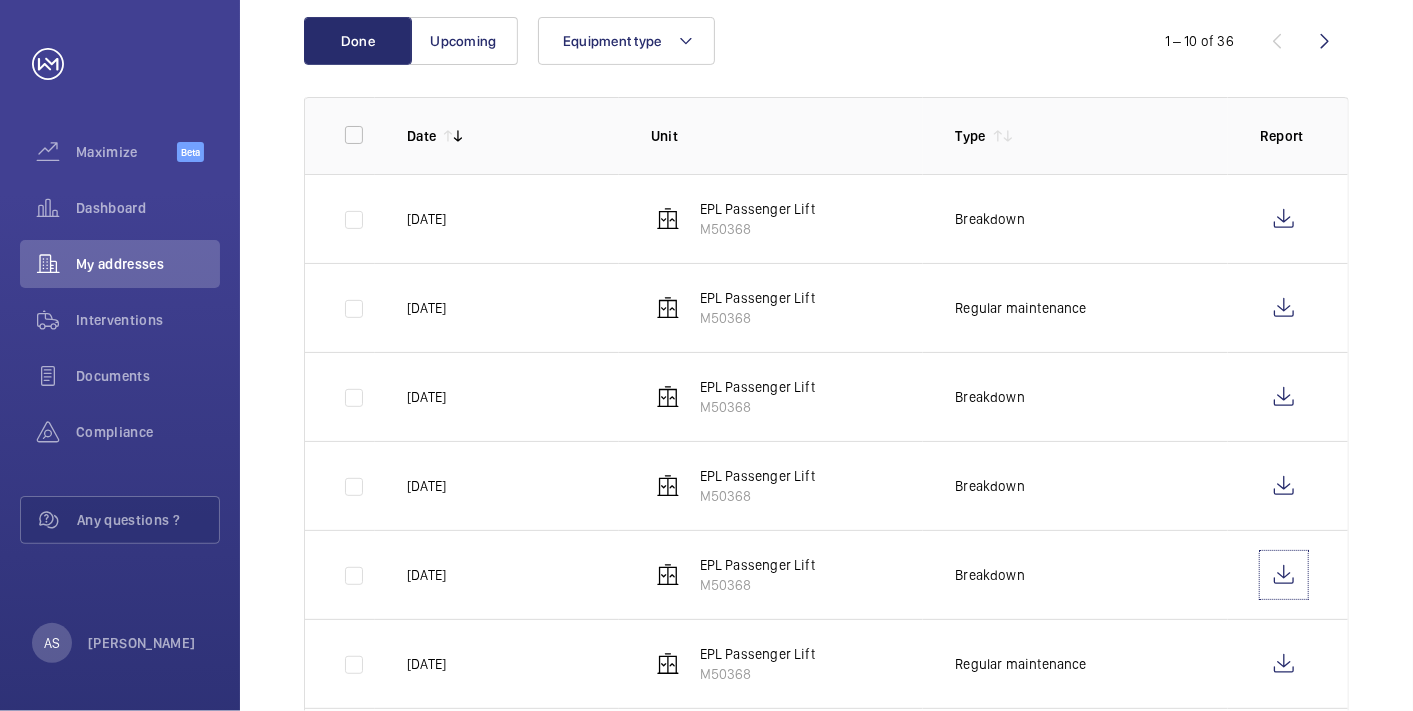 scroll, scrollTop: 333, scrollLeft: 0, axis: vertical 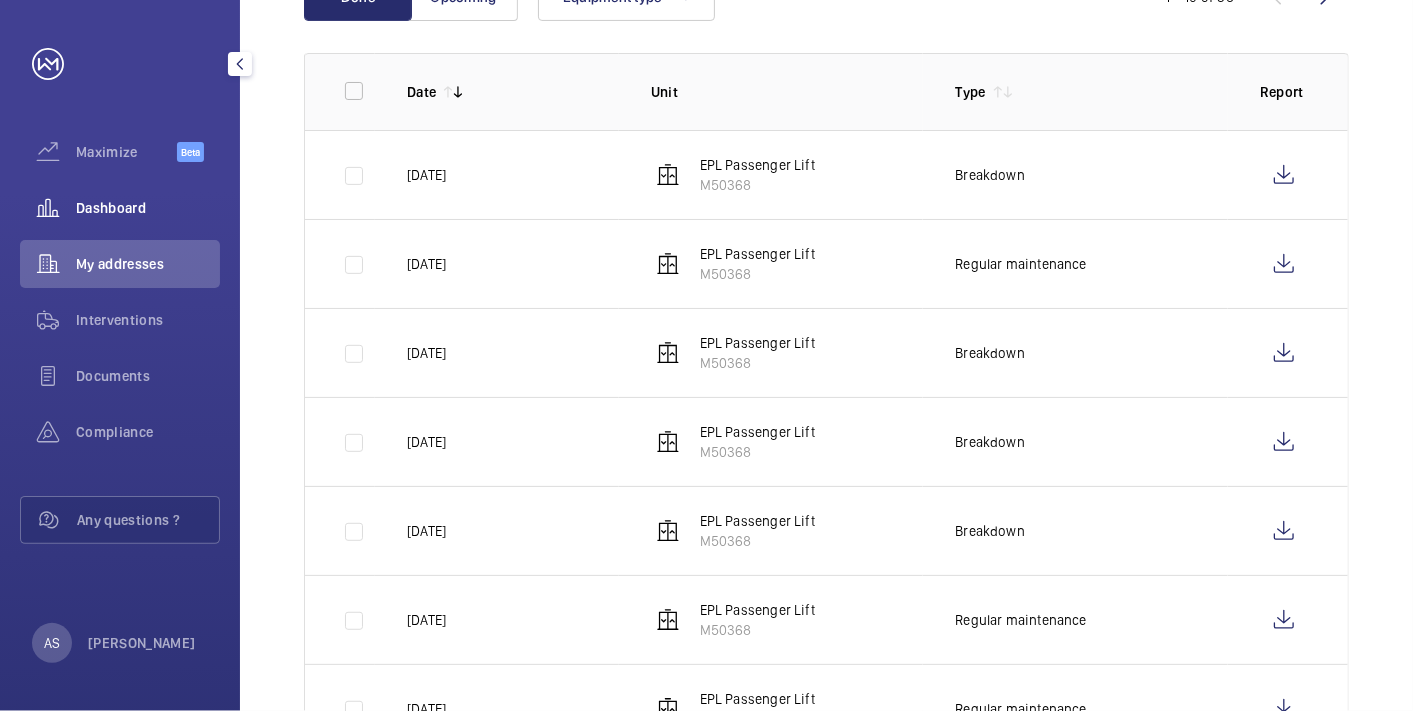 click on "Dashboard" 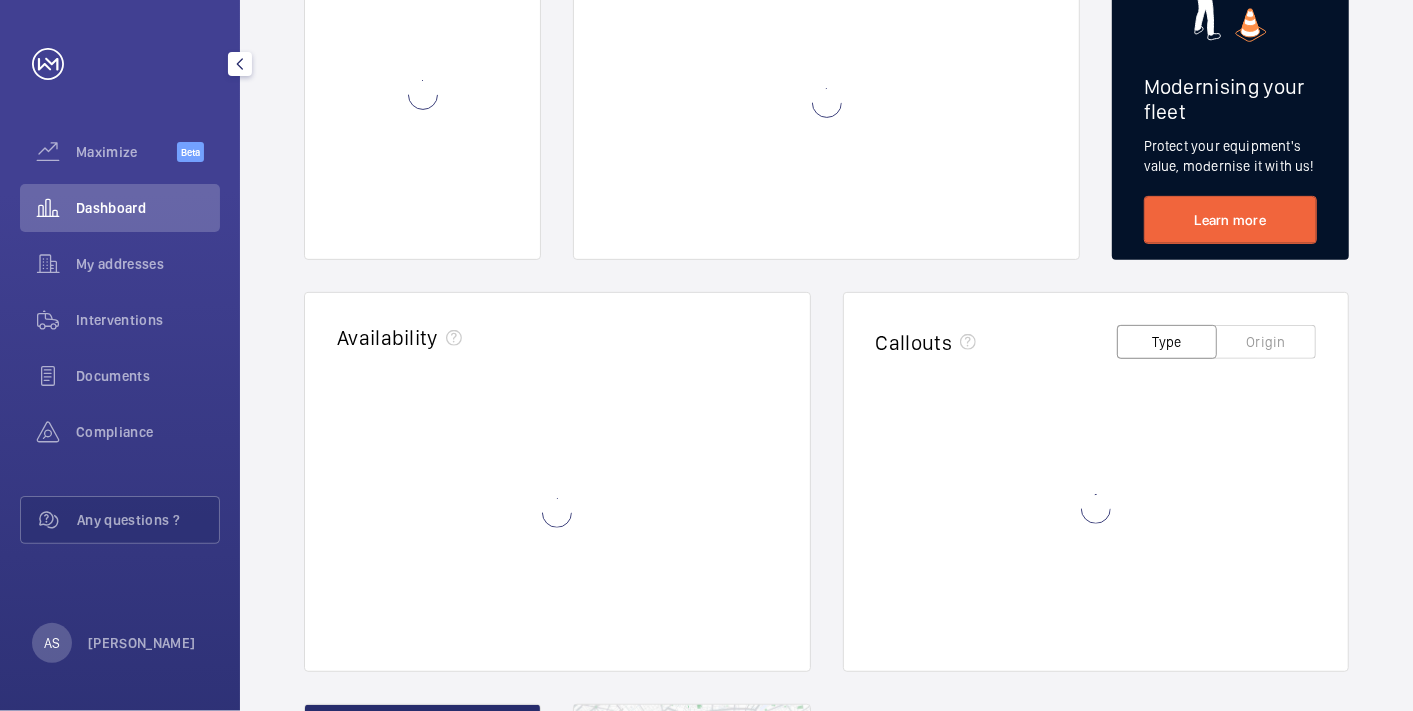scroll, scrollTop: 0, scrollLeft: 0, axis: both 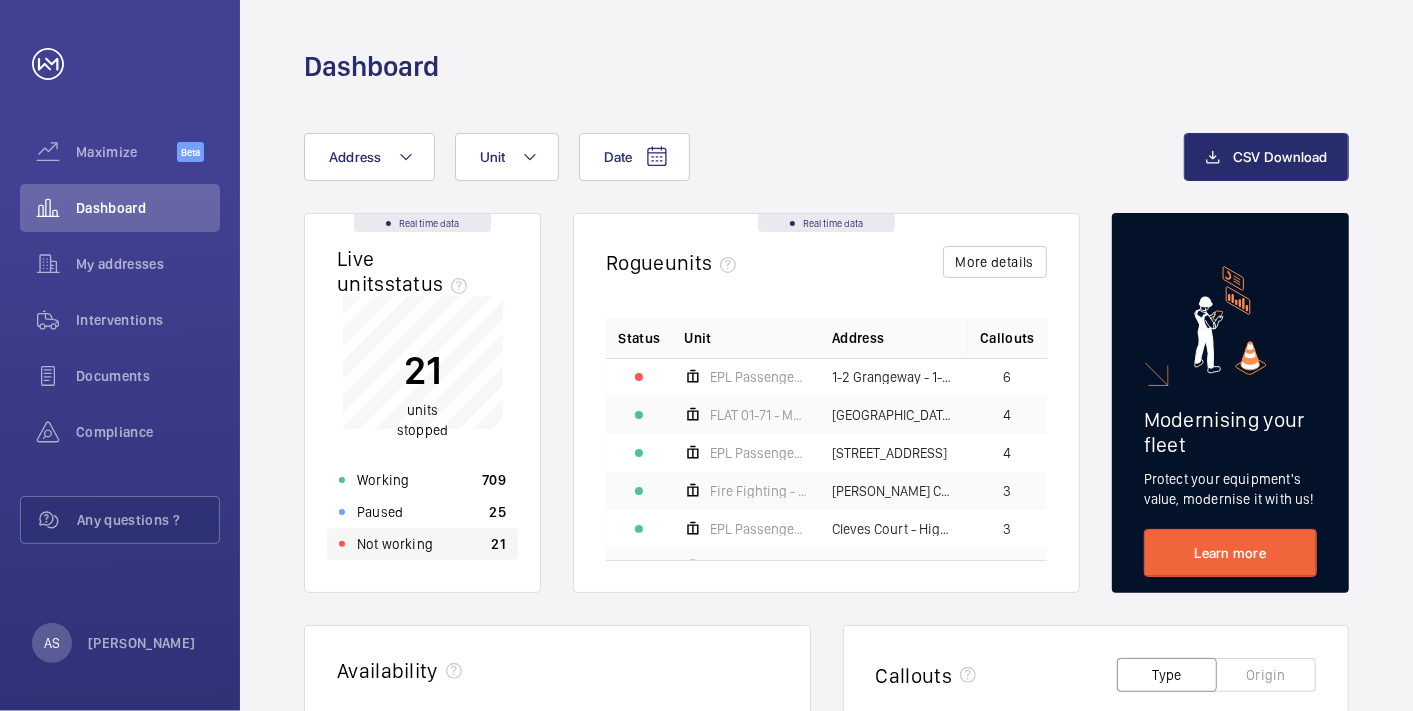 click on "Not working 21" 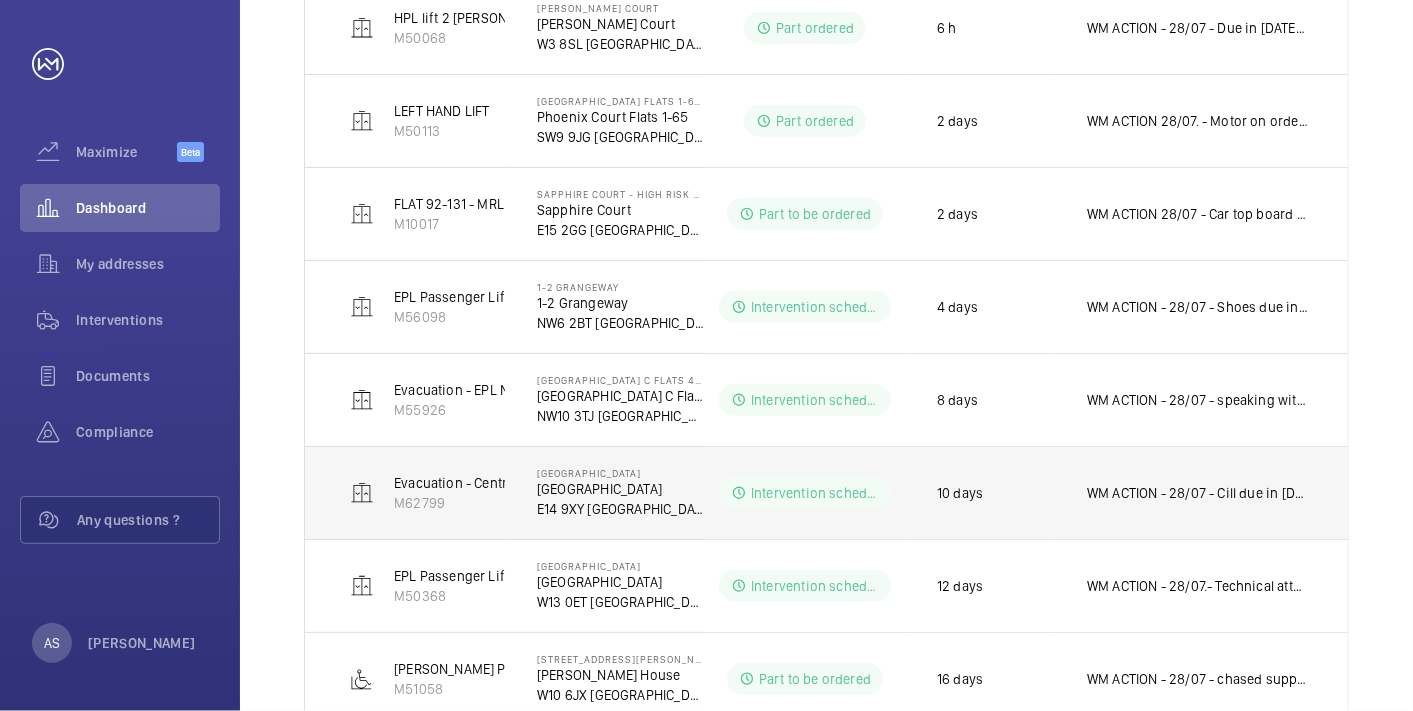 scroll, scrollTop: 666, scrollLeft: 0, axis: vertical 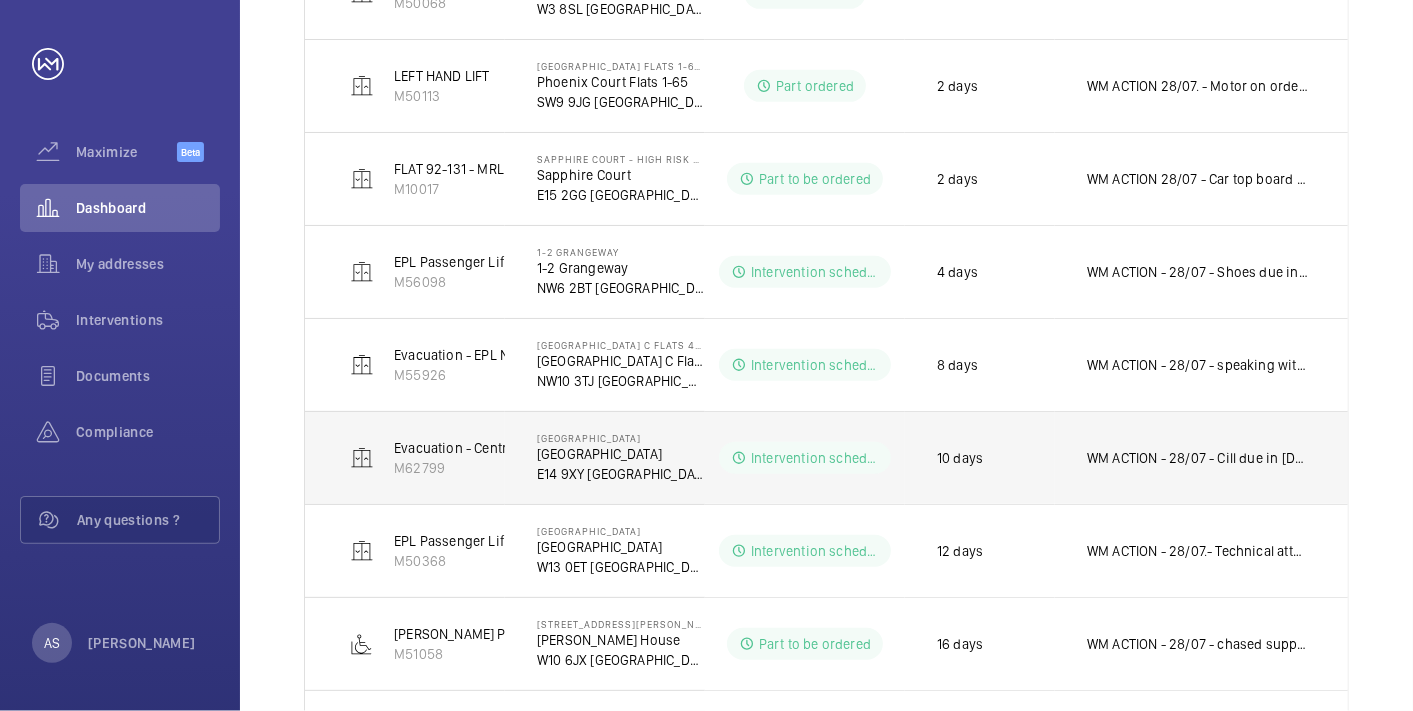 click on "WM ACTION  - 28/07 - Cill due in [DATE] to be fitted [DATE]
24/07 - Car sill required, on order due in [DATE] - No access to upper floors, client to advise
21/07 - No access chased for follow up [DATE]
WM ACTION - 21/07 - Follow up [DATE]" 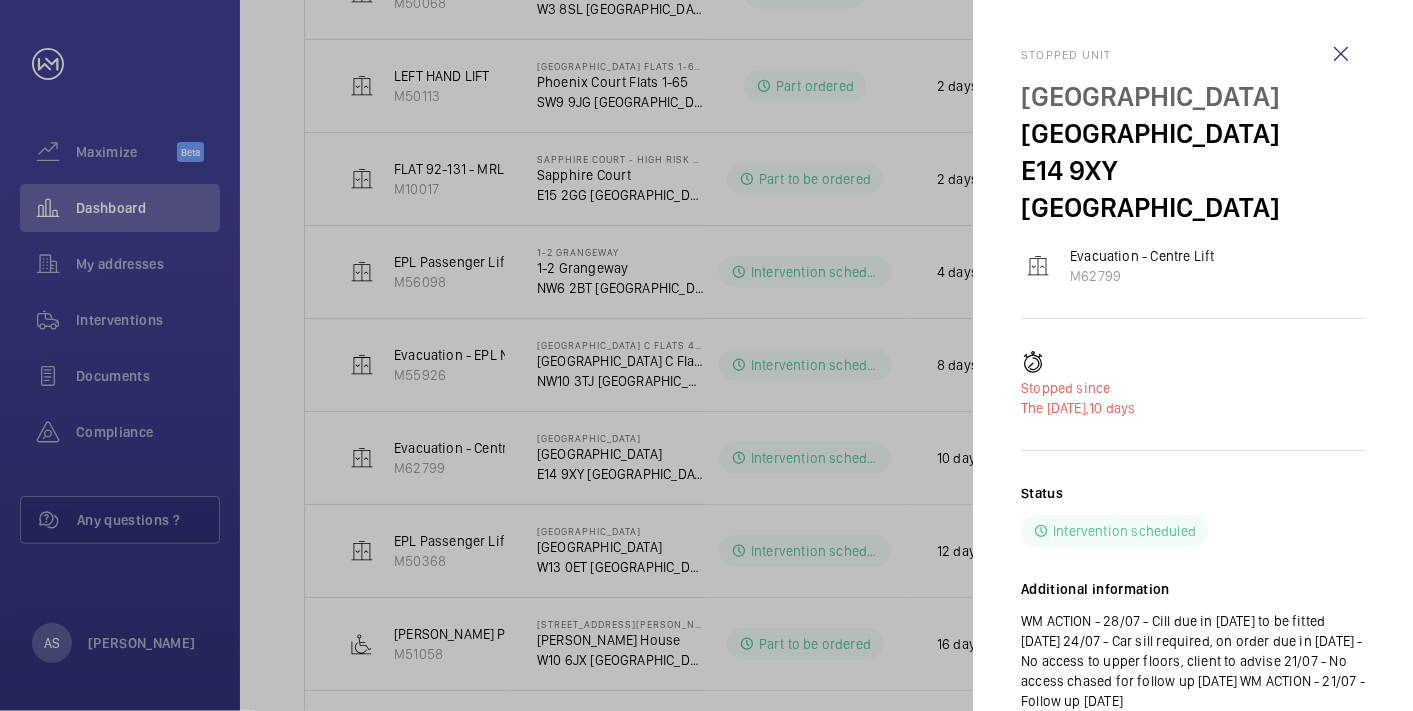 click 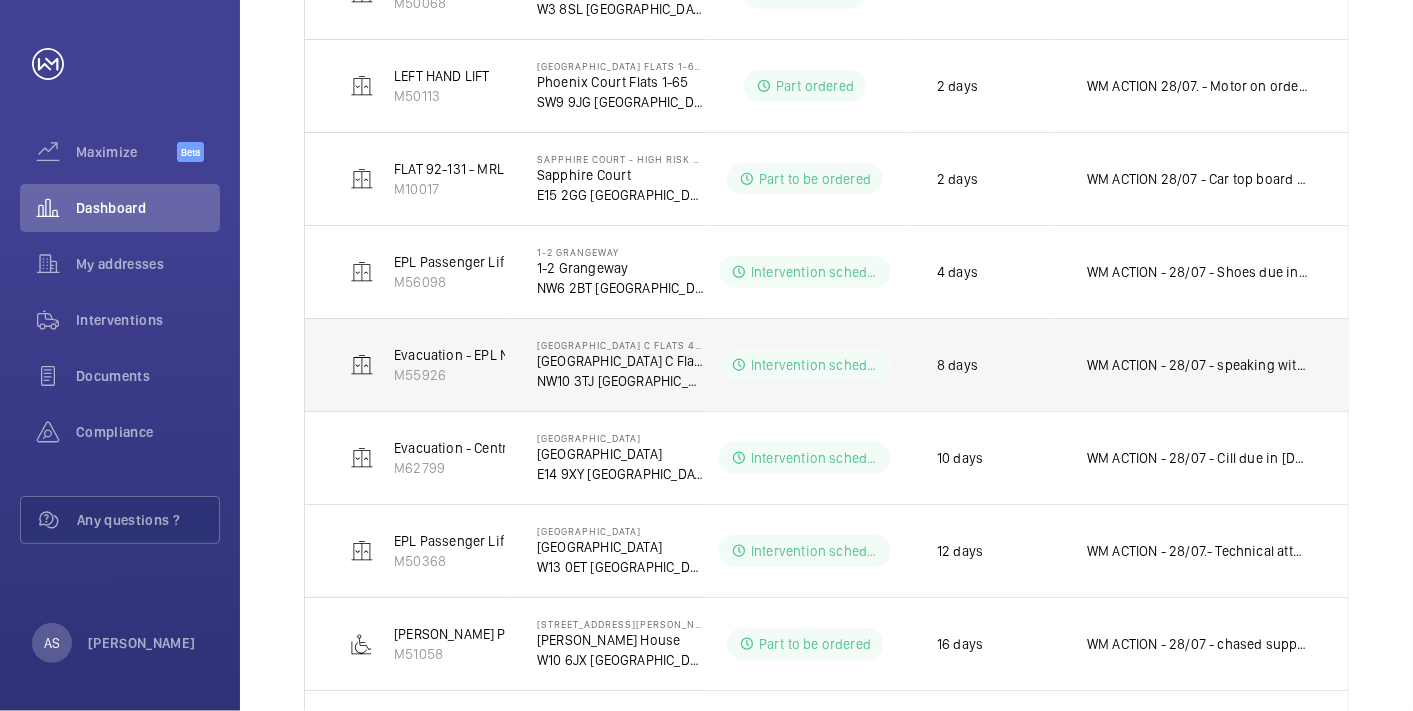 click on "WM ACTION - 28/07 - speaking with manufactures for upgrade options and timeframes
25/07 - Drive upgrade required
24/07 - Technical booked in for [DATE] morning
23/07 - Possible drive fault, technical required
22/07 - 2 man follow up this morning
21/07 - Follow up [DATE]" 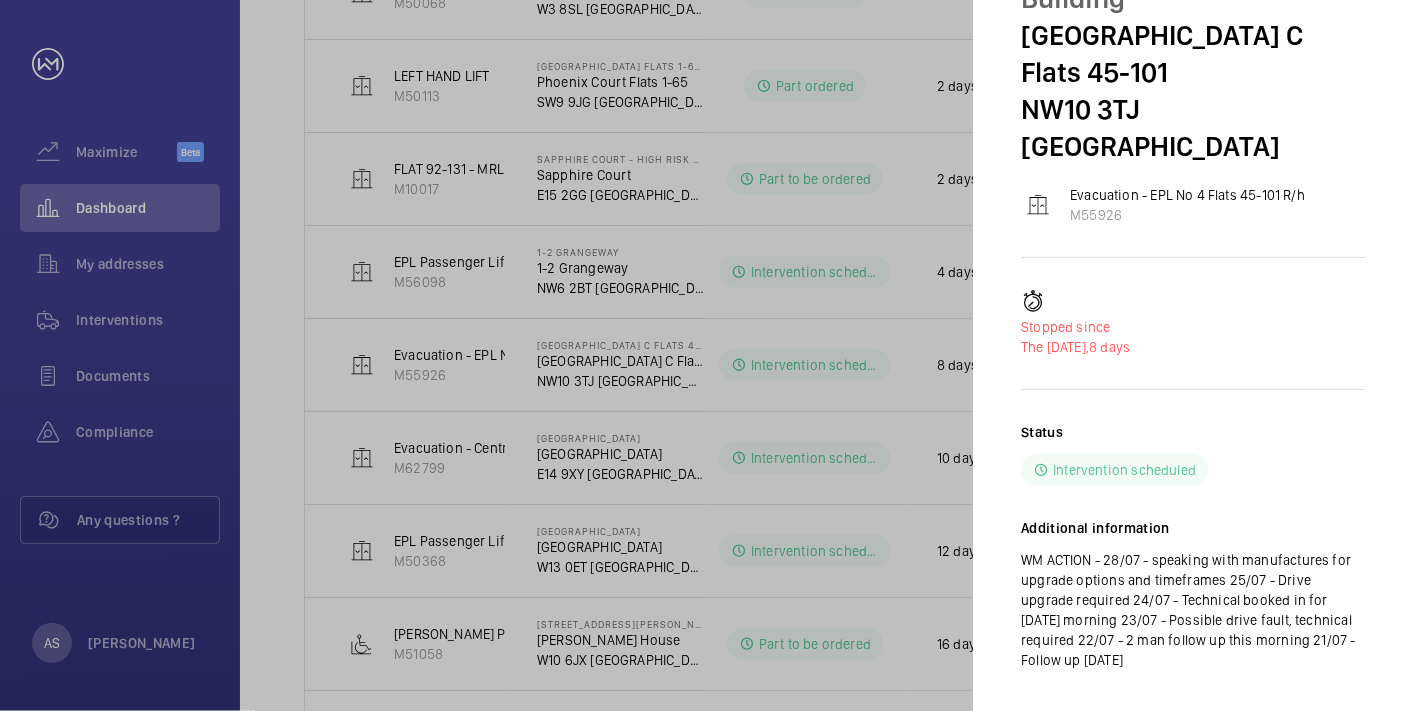 scroll, scrollTop: 173, scrollLeft: 0, axis: vertical 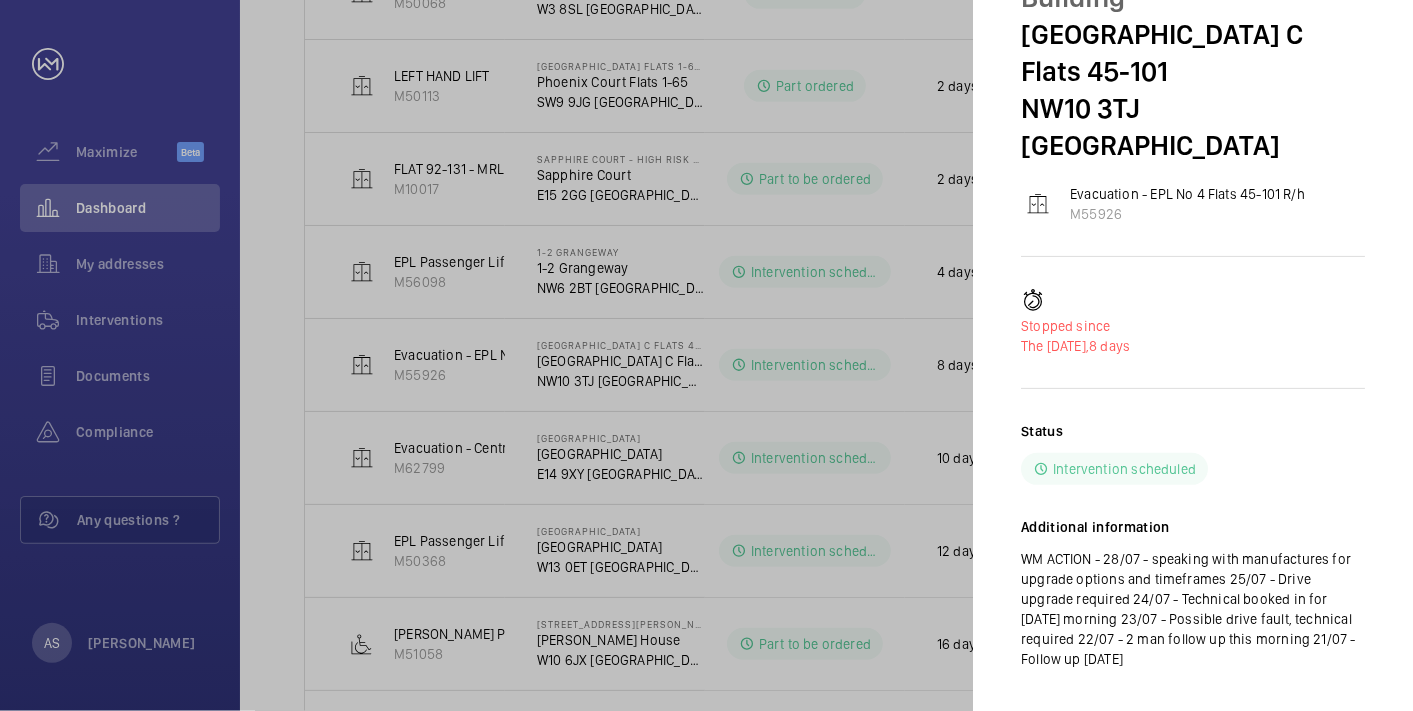 click on "Stopped unit Donnington Court Block C Flats 45-101 - High Risk Building Donnington Court Block C Flats 45-101  NW10 3TJ LONDON   Evacuation - EPL No 4 Flats 45-101 R/h   M55926  Stopped since The 19/07/2025,  8 days Status Intervention scheduled Additional information  WM ACTION - 28/07 - speaking with manufactures for upgrade options and timeframes
25/07 - Drive upgrade required
24/07 - Technical booked in for tomorrow morning
23/07 - Possible drive fault, technical required
22/07 - 2 man follow up this morning
21/07 - Follow up today" 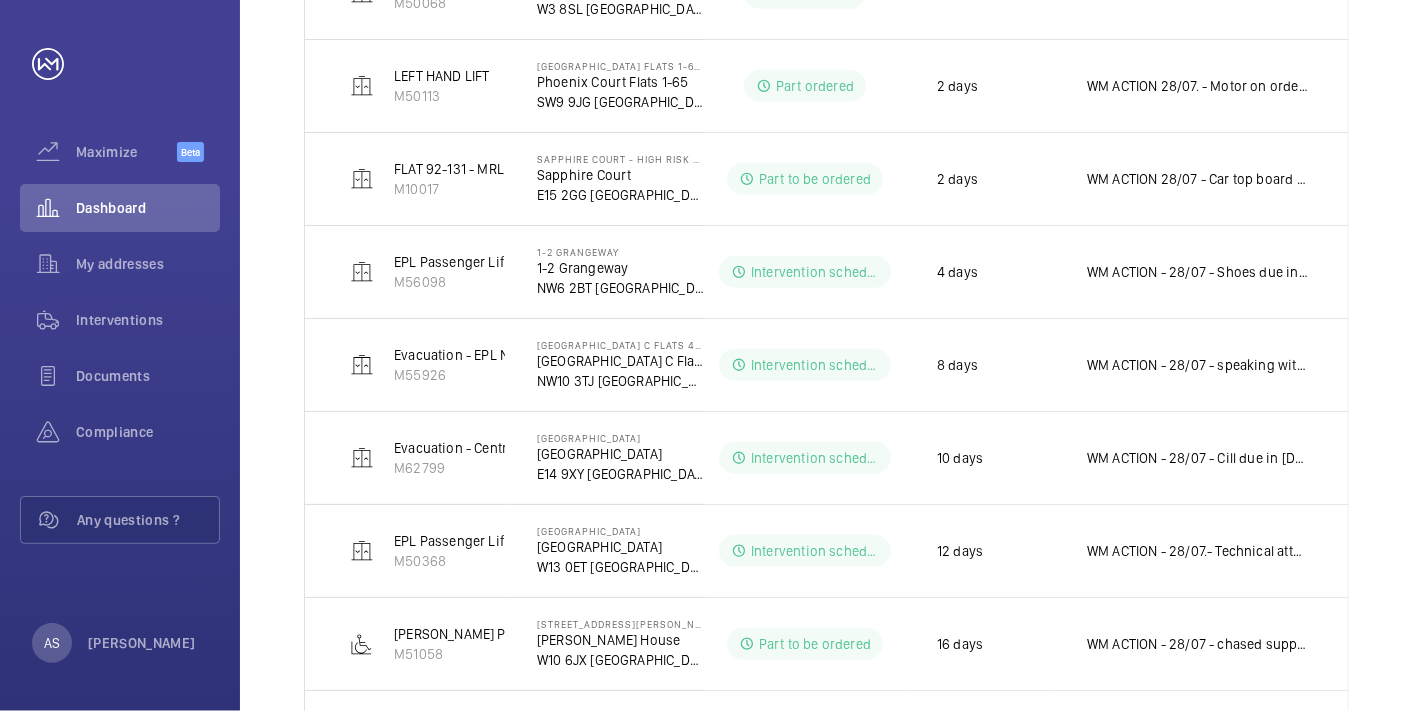 scroll, scrollTop: 0, scrollLeft: 0, axis: both 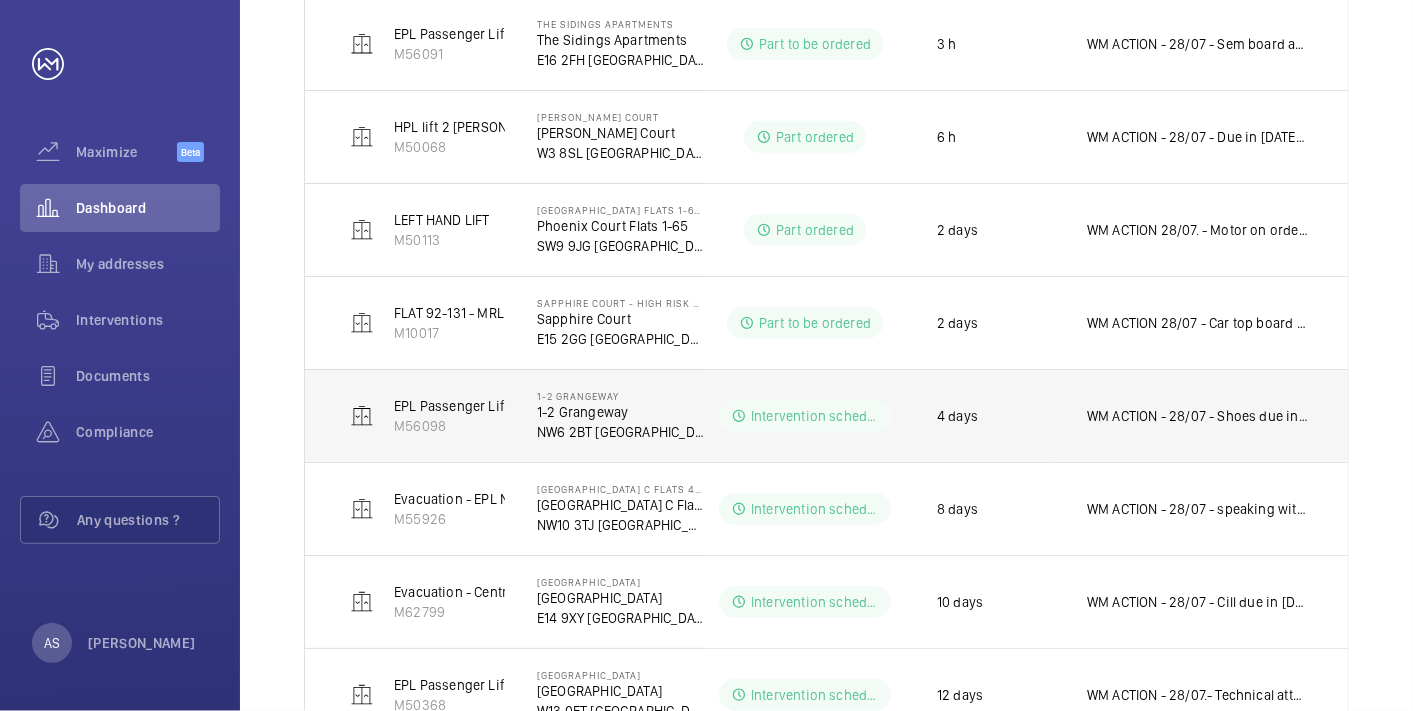 click on "WM ACTION - 28/07 - Shoes due in [DATE], to be fitted [DATE] - Tape head shoes required, chasing eta for early next week" 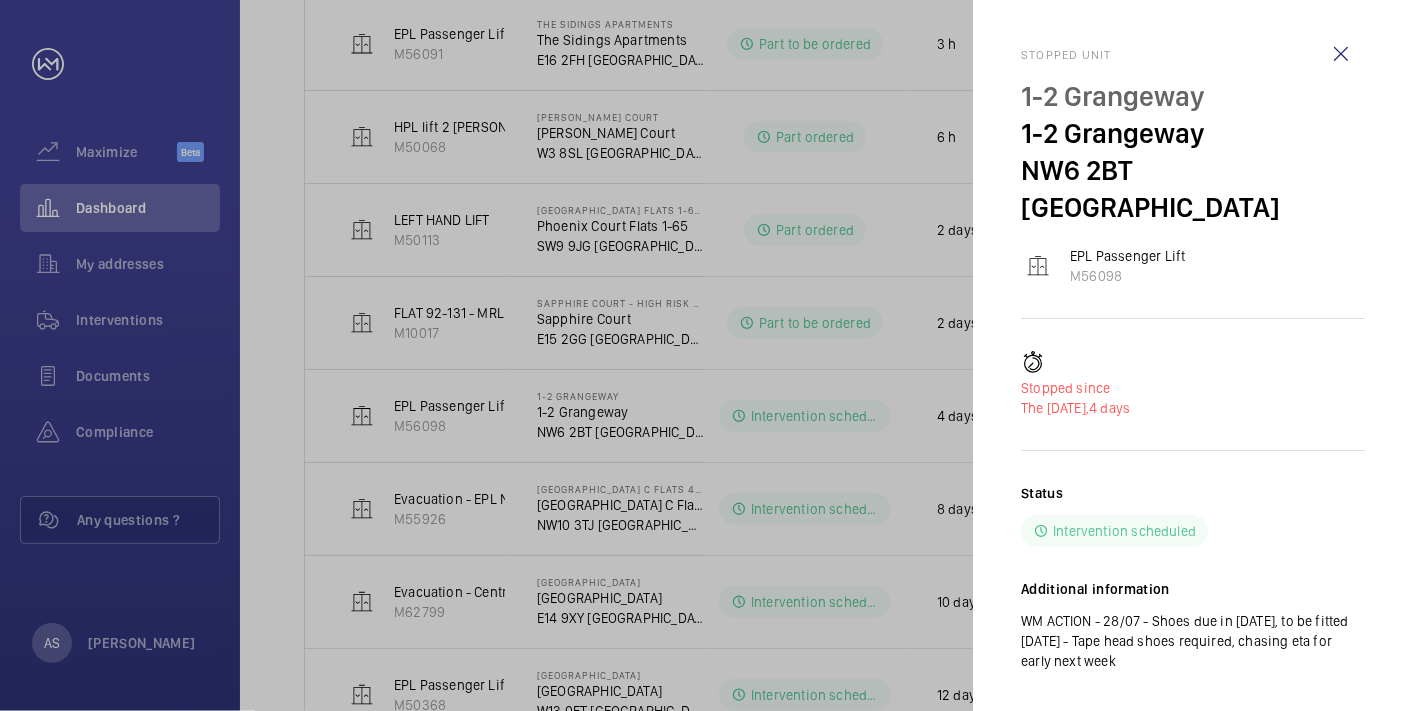click 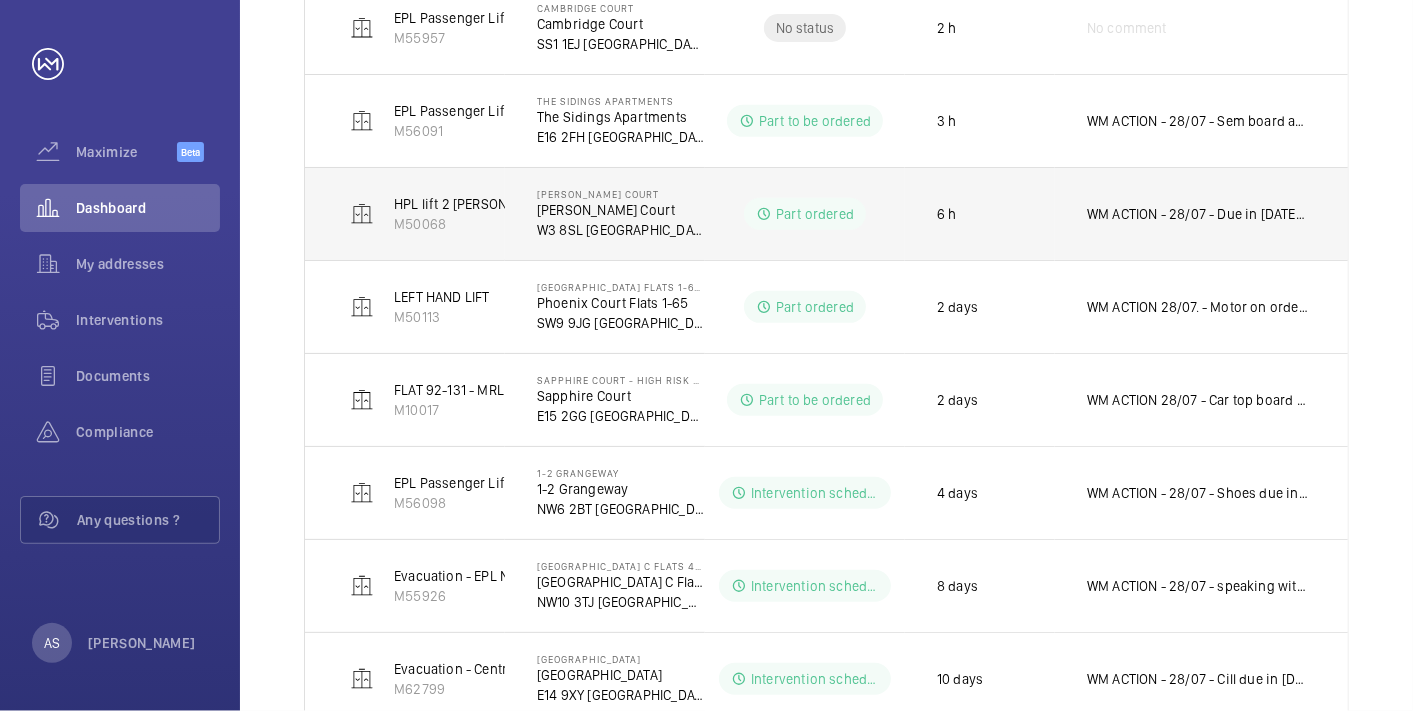 scroll, scrollTop: 411, scrollLeft: 0, axis: vertical 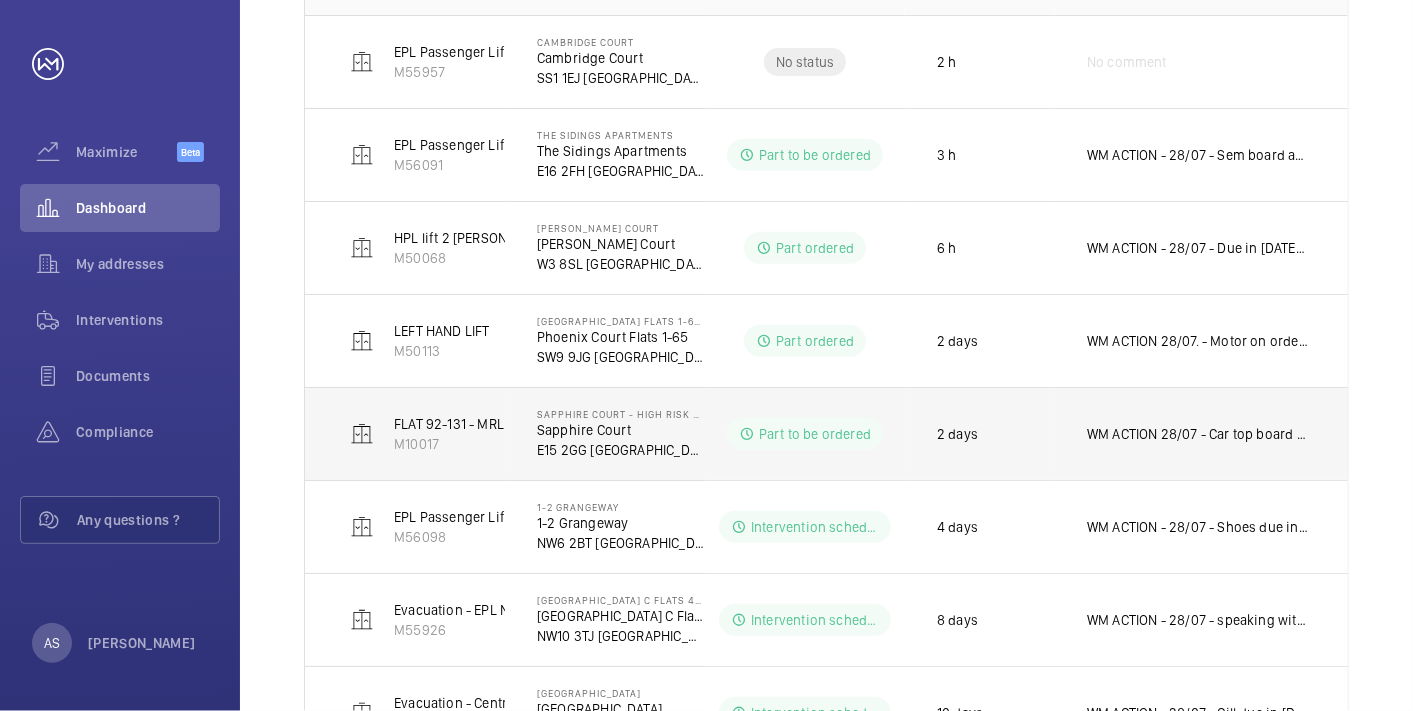 click on "WM ACTION 28/07 - Car top board required, supply chain currently sourcing." 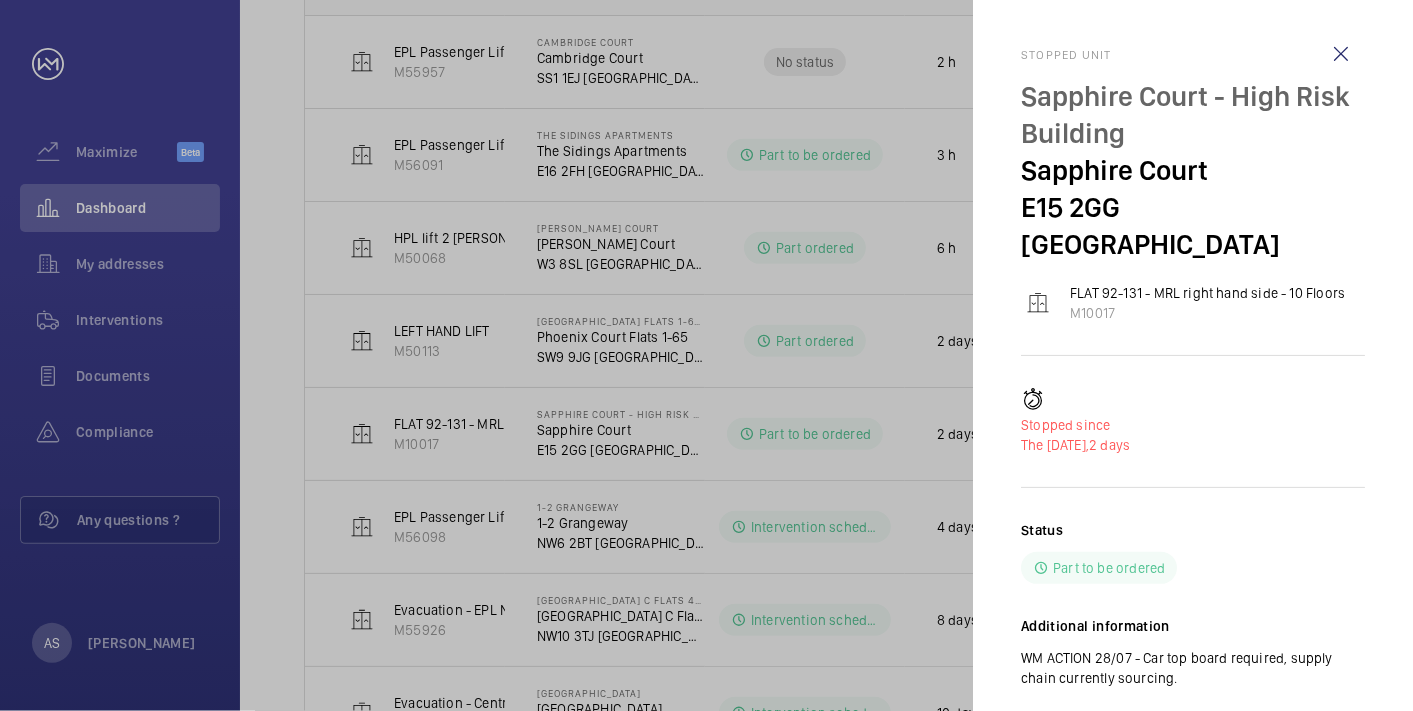click 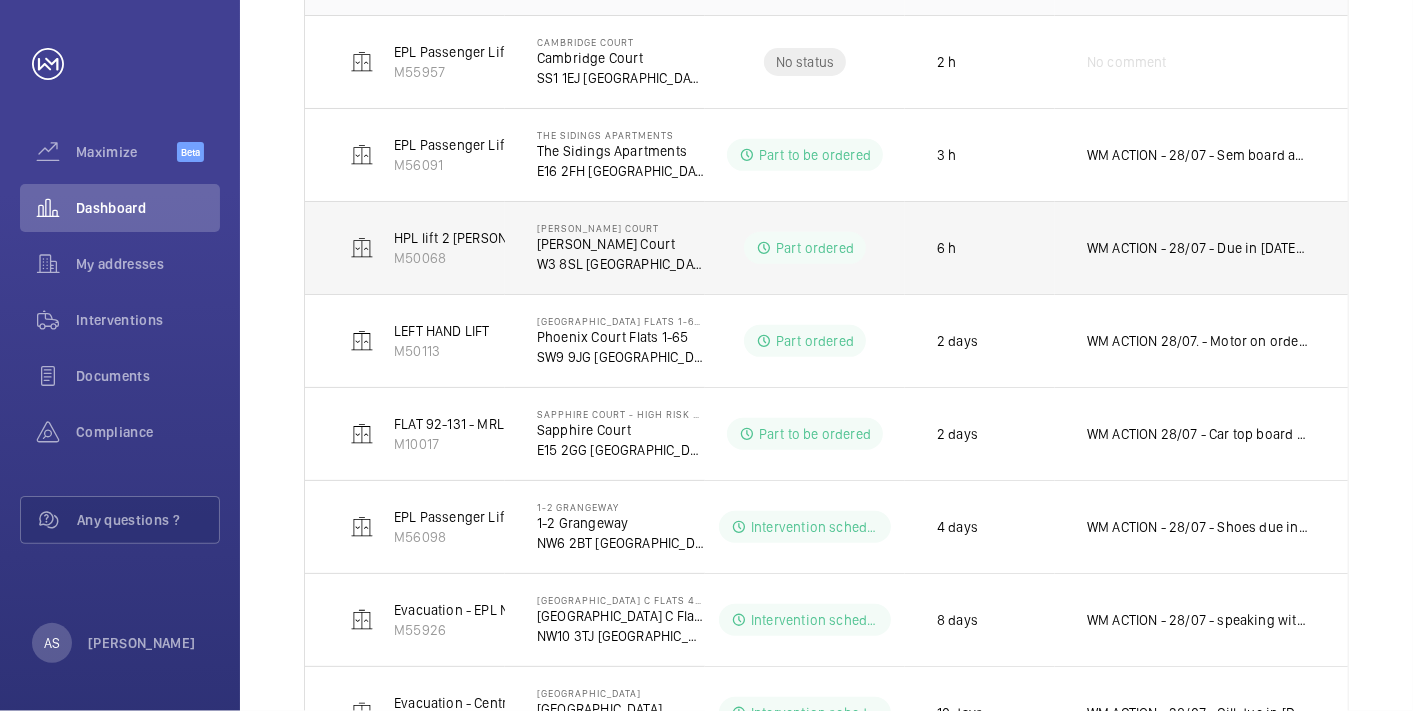 click on "WM ACTION - 28/07 - Due in [DATE] - Door belt required" 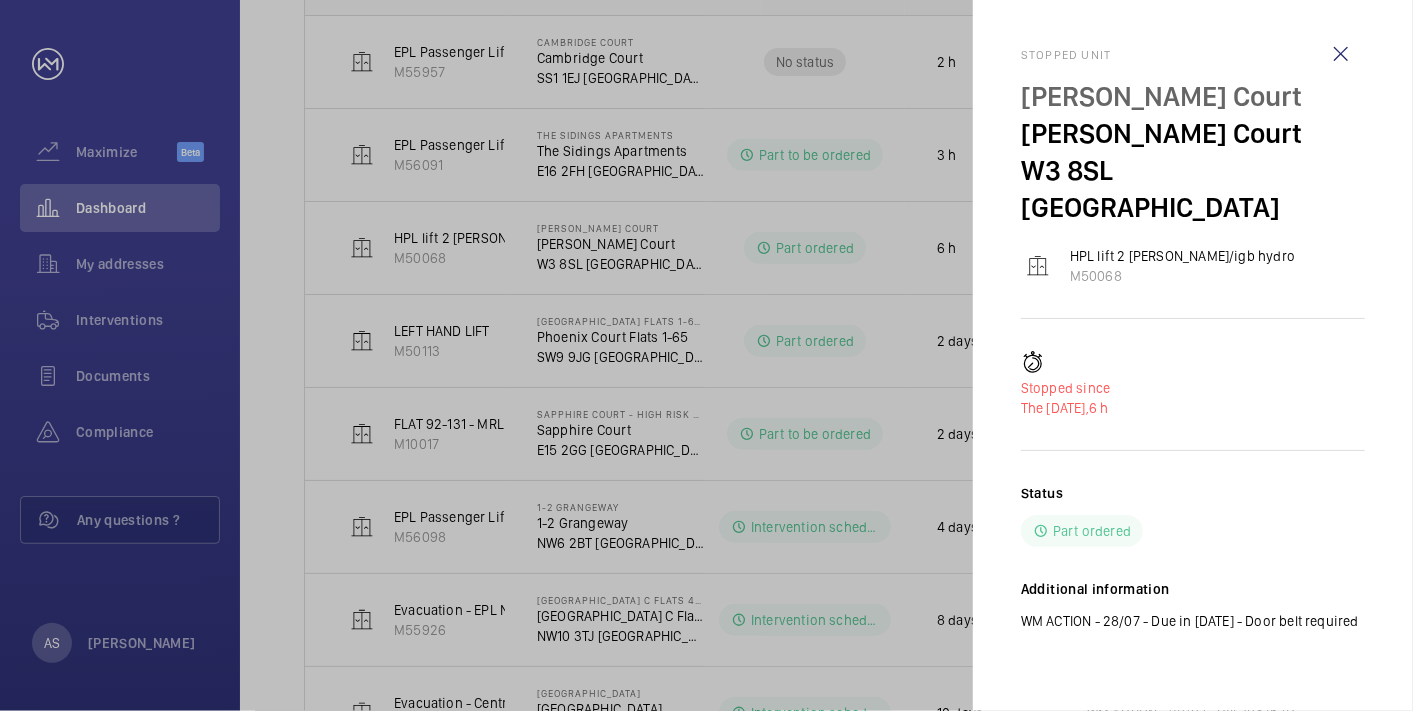 click 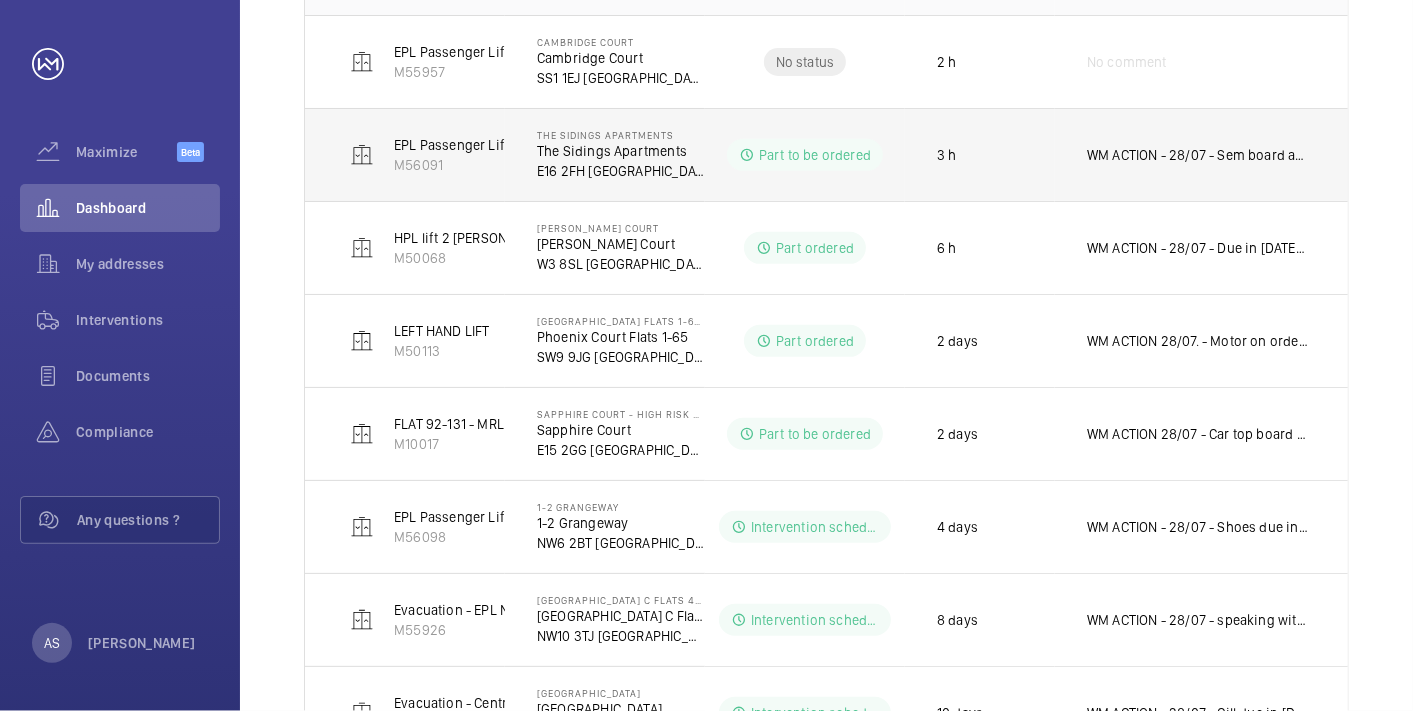 click on "WM ACTION - 28/07 - Sem board and batteries required, sourcing eta" 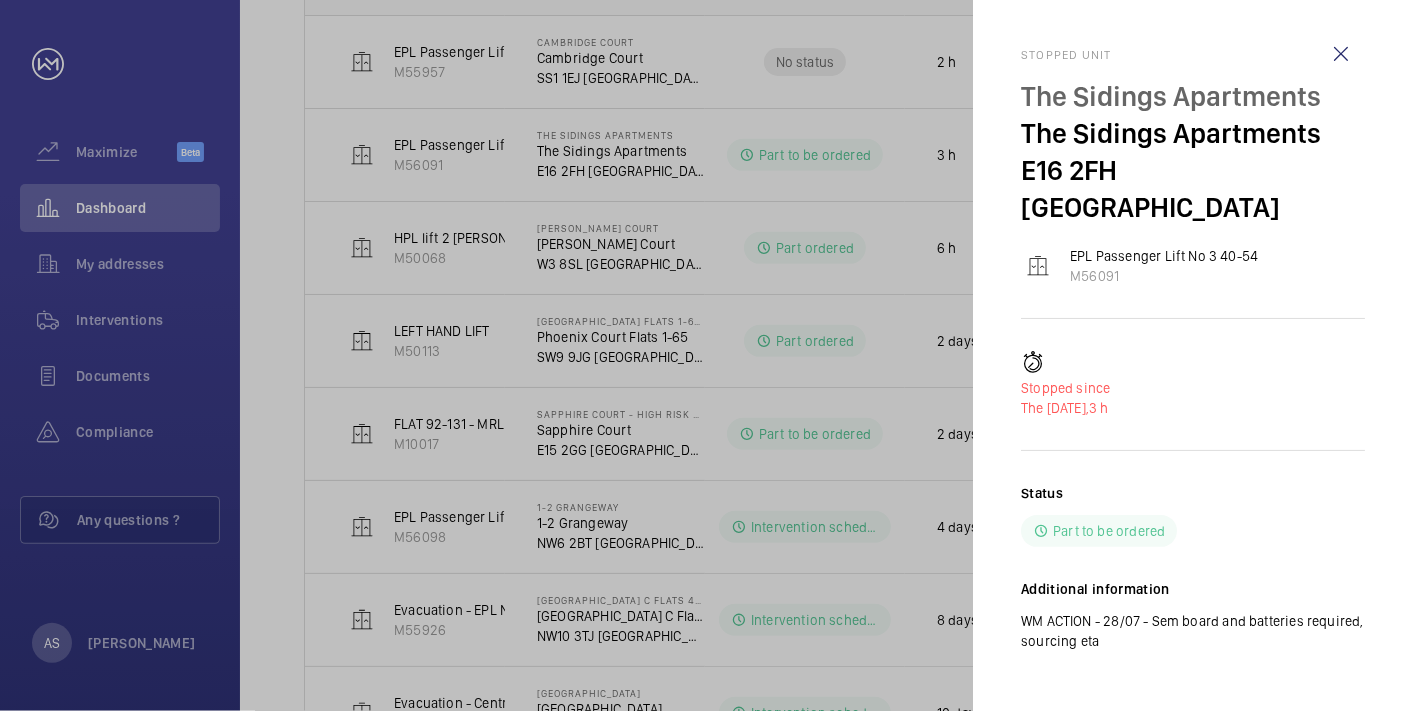 click 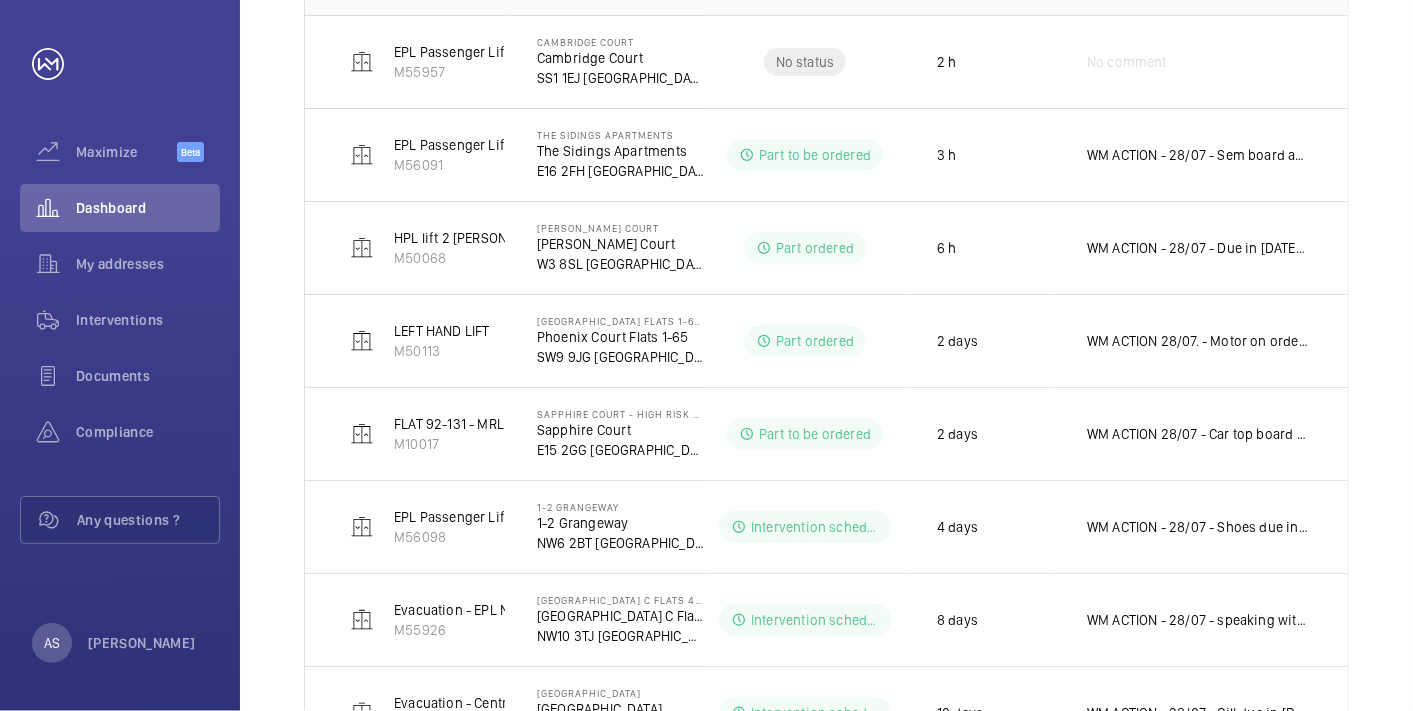 scroll, scrollTop: 0, scrollLeft: 0, axis: both 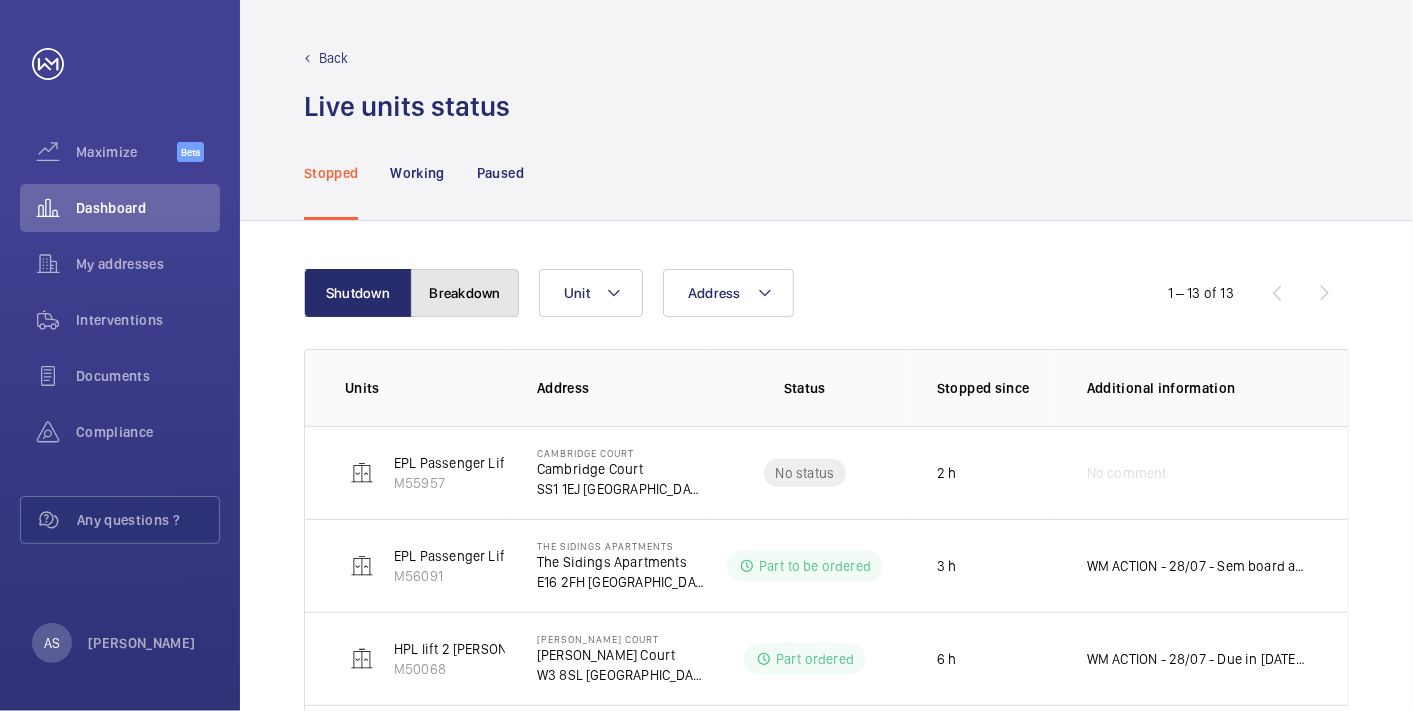 click on "Breakdown" 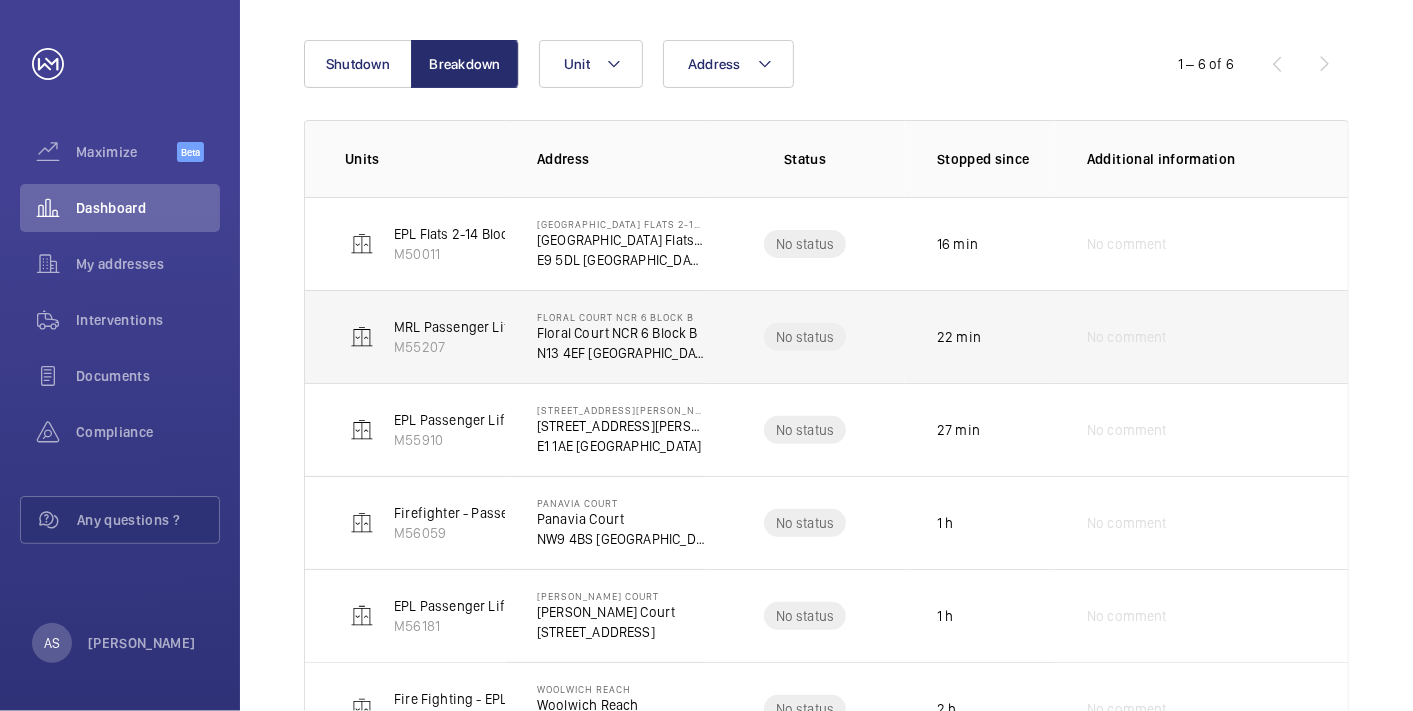 scroll, scrollTop: 318, scrollLeft: 0, axis: vertical 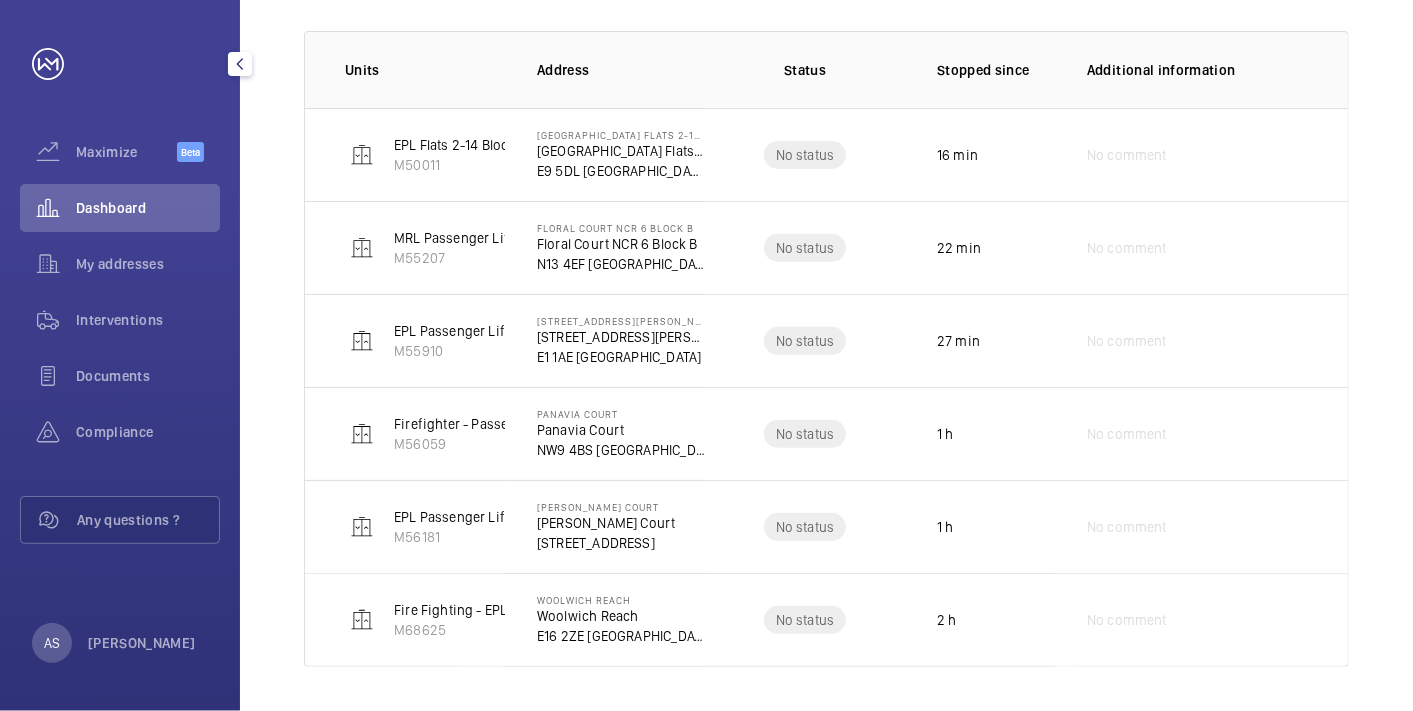 click on "Dashboard" 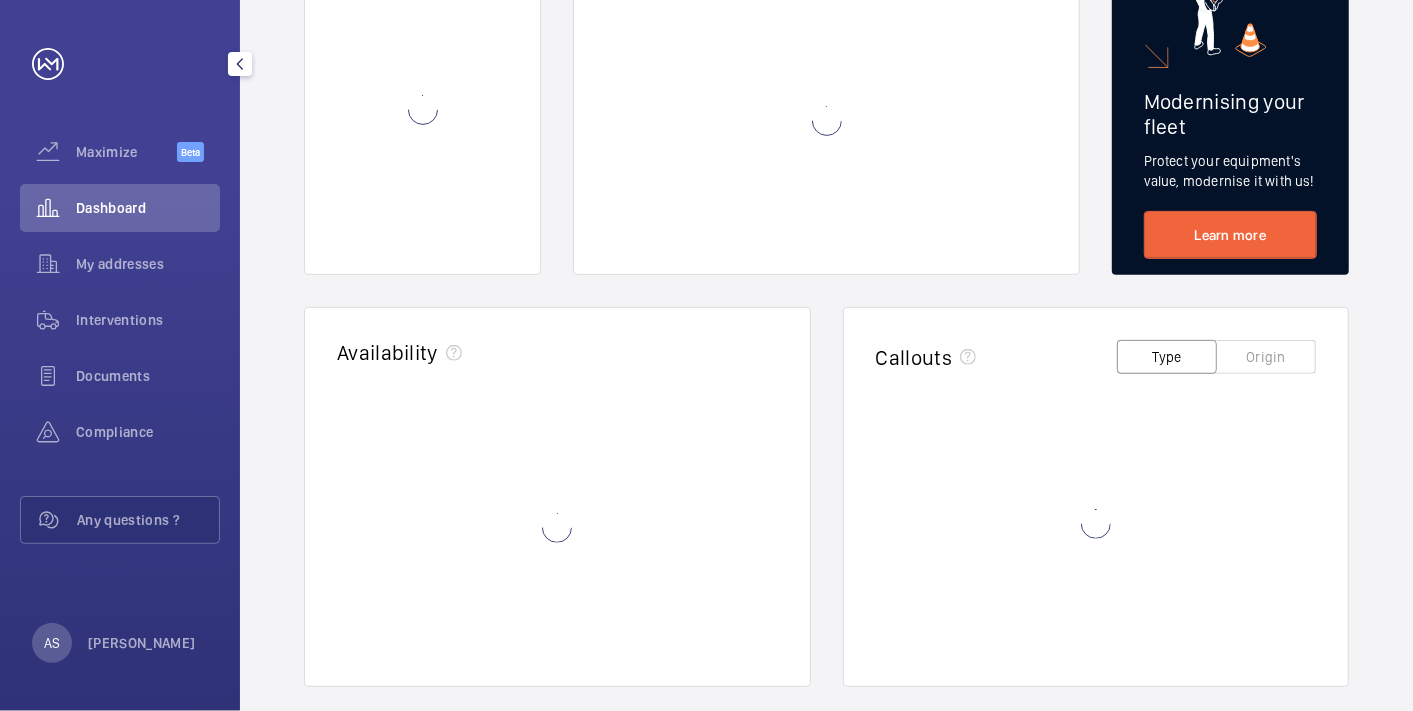 scroll, scrollTop: 0, scrollLeft: 0, axis: both 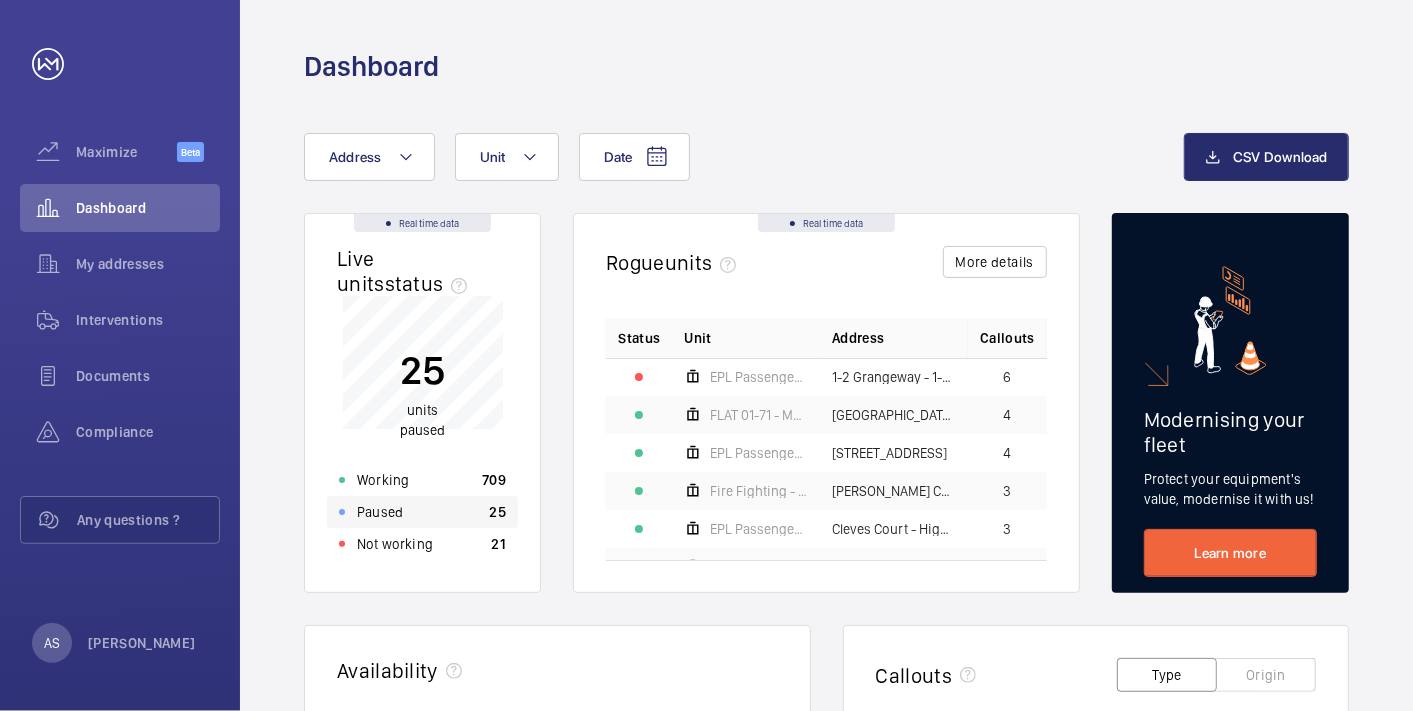 click on "Paused 25" 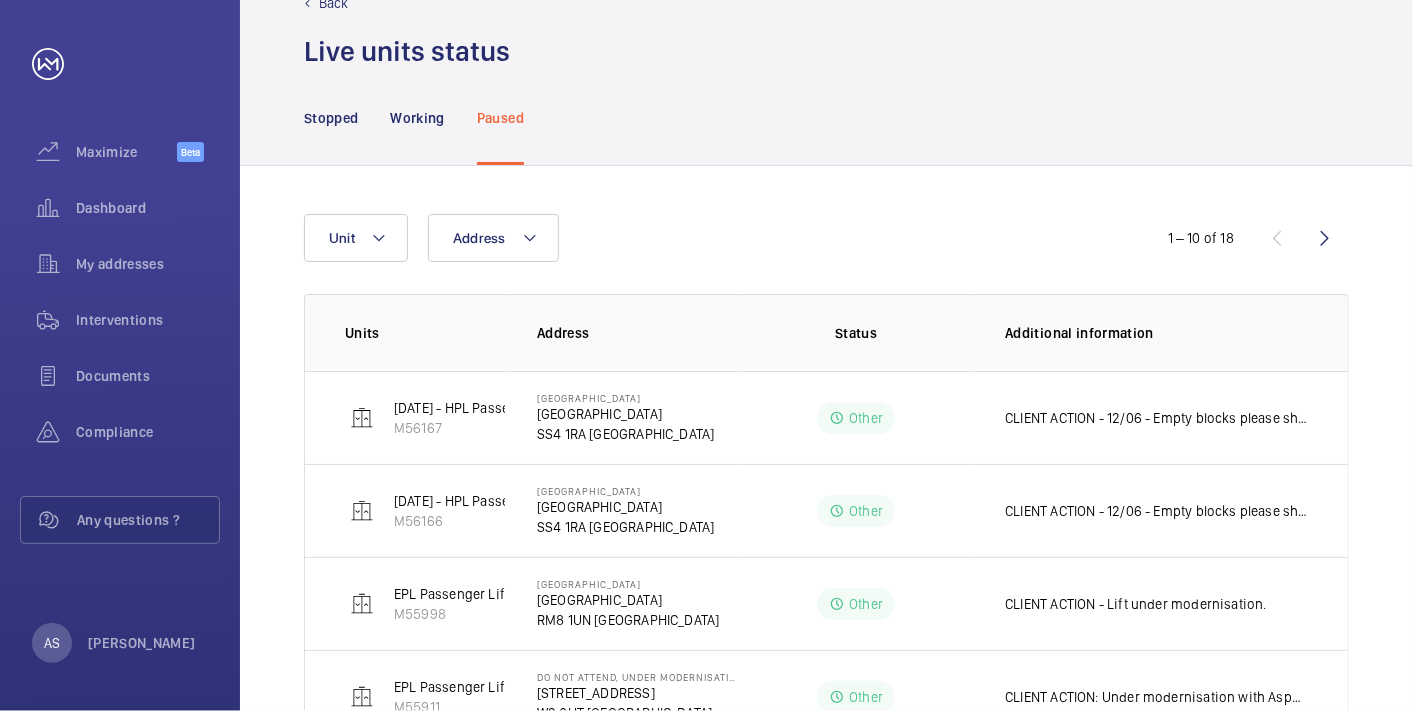scroll, scrollTop: 0, scrollLeft: 0, axis: both 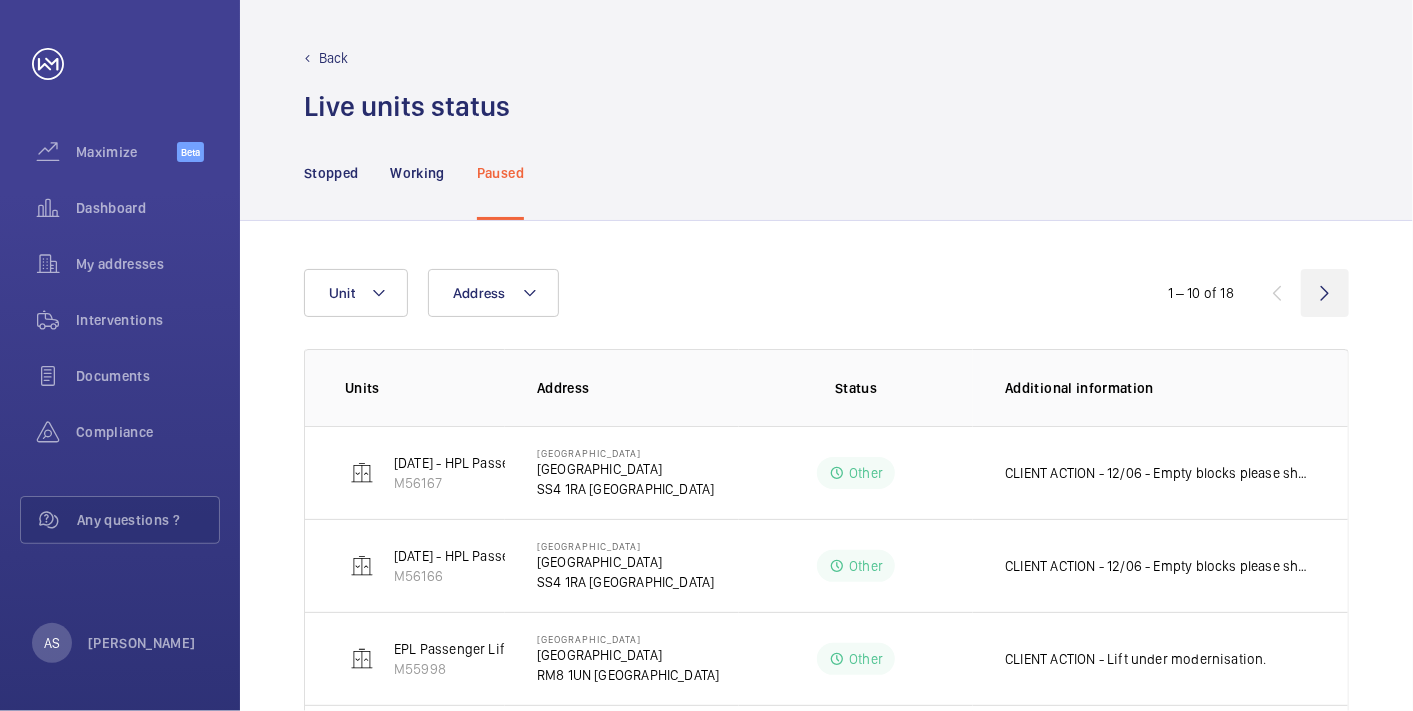 click 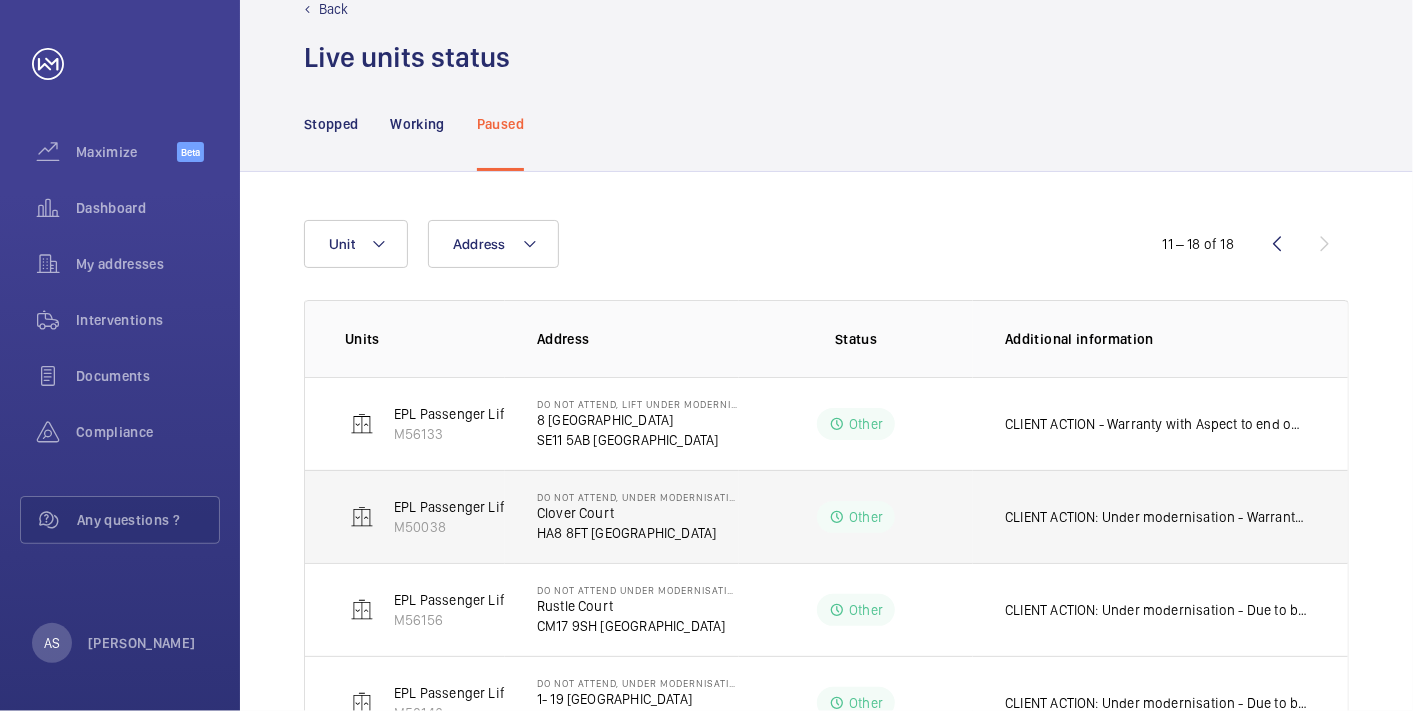 scroll, scrollTop: 0, scrollLeft: 0, axis: both 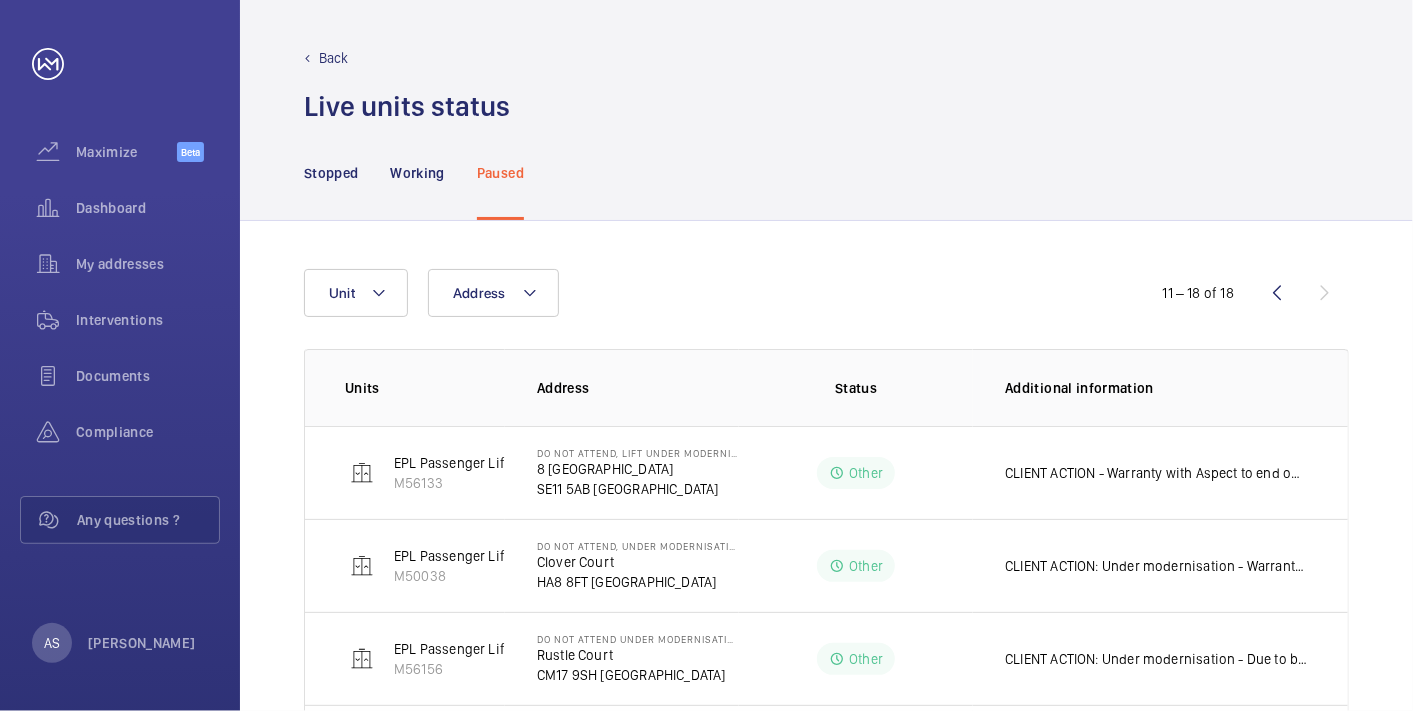 click on "11 – 18 of 18" 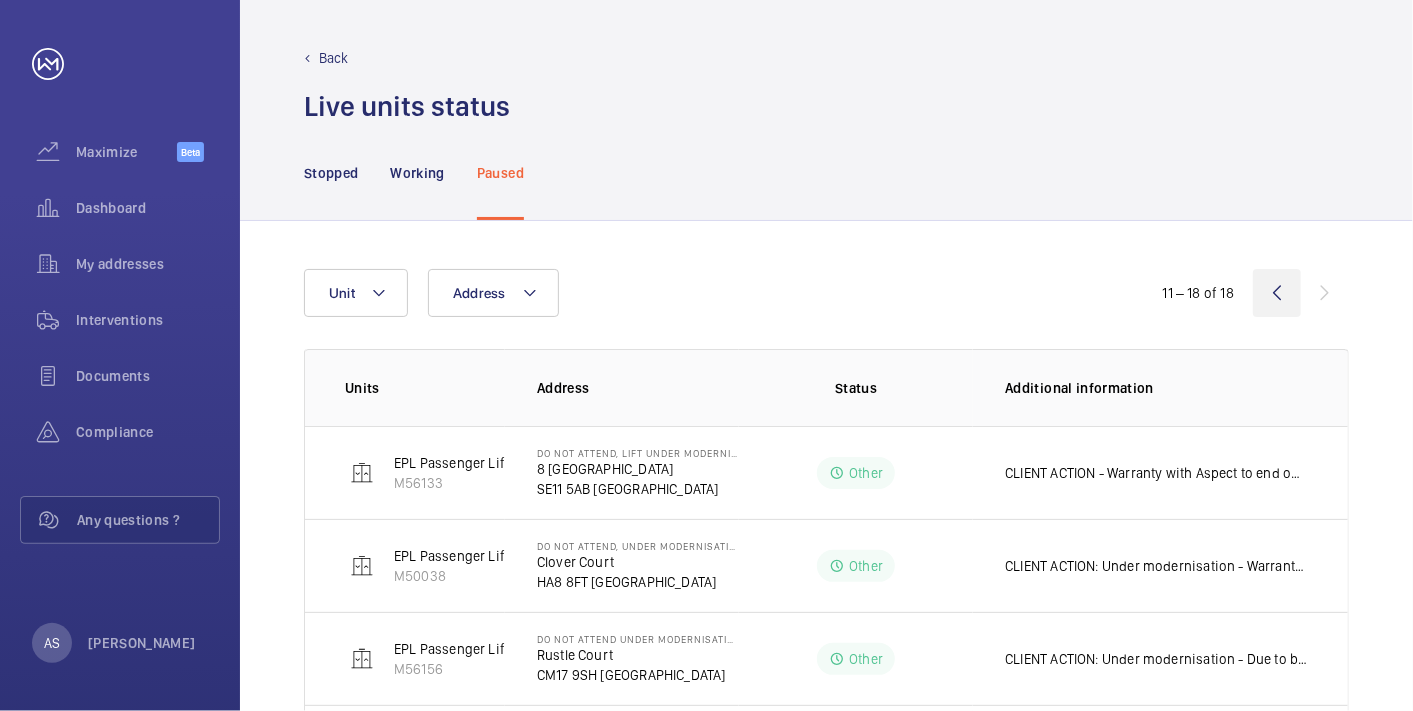 click 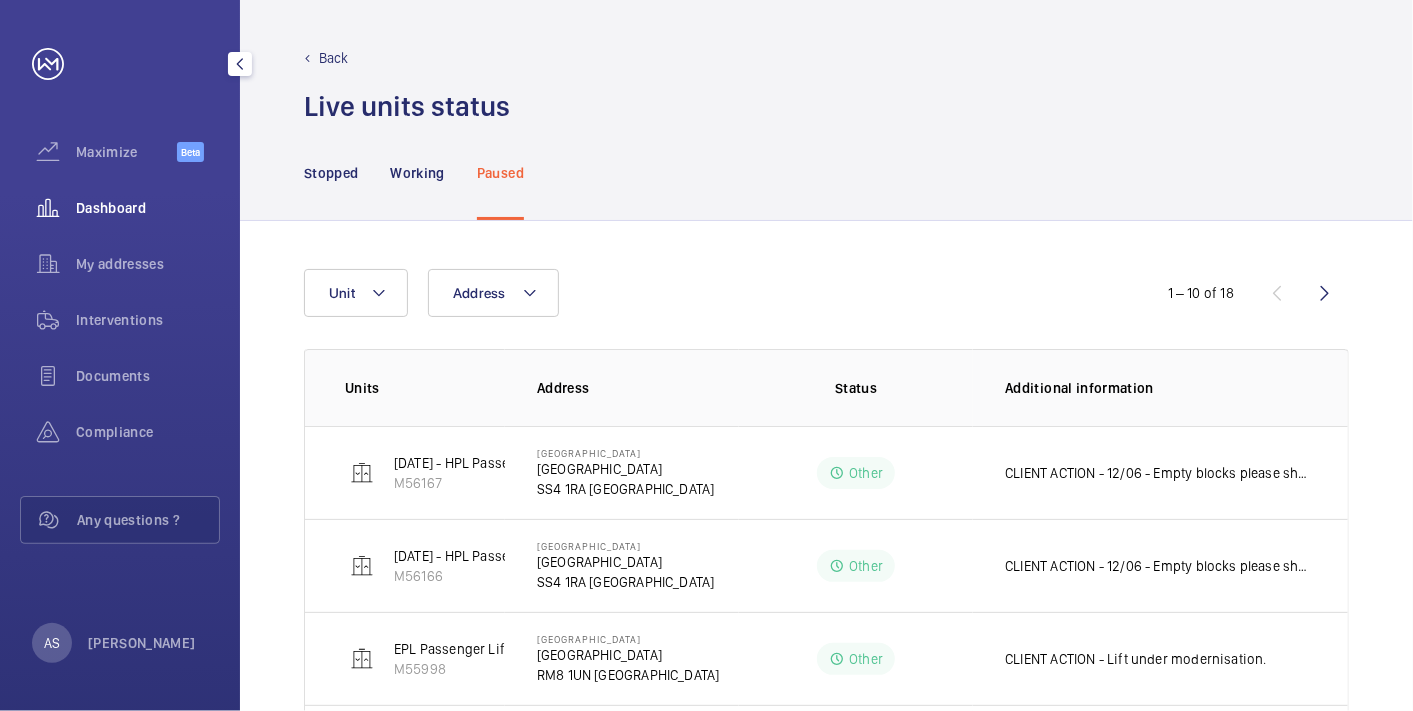 click on "Dashboard" 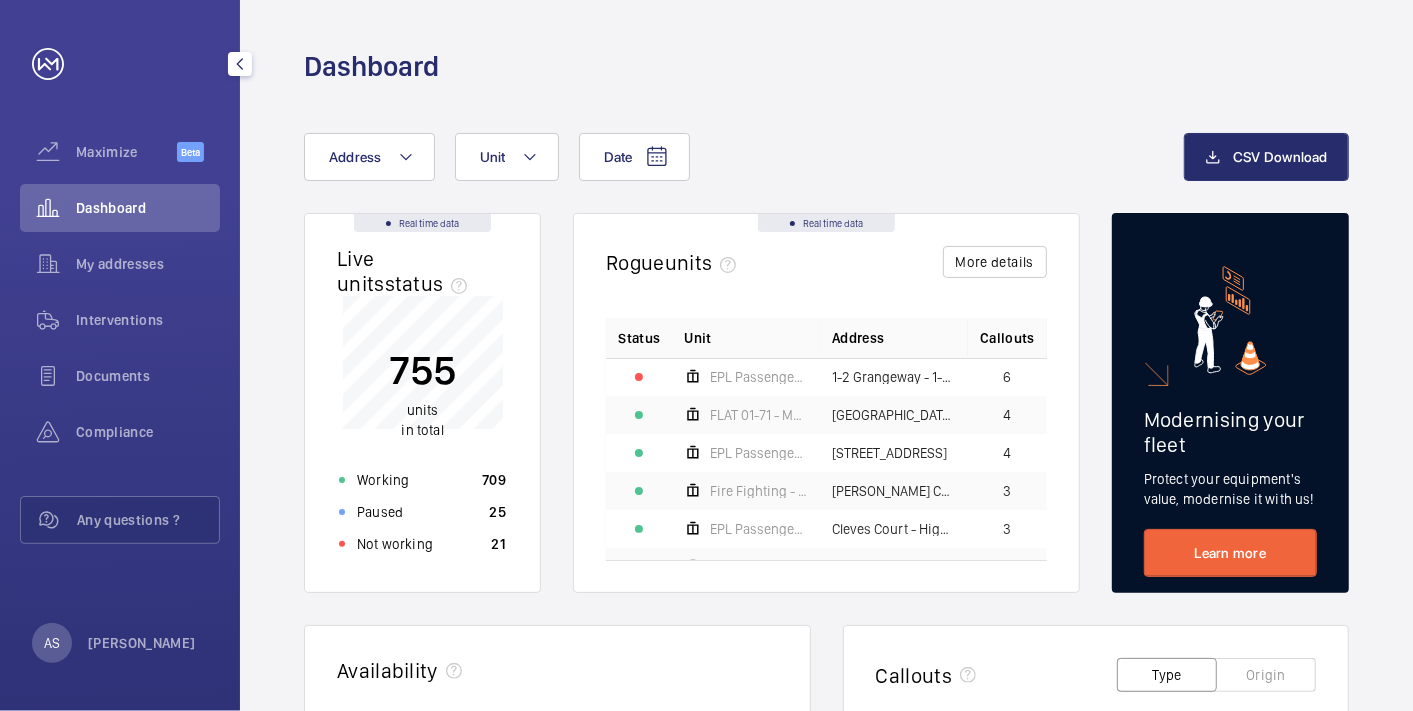 click on "Dashboard" 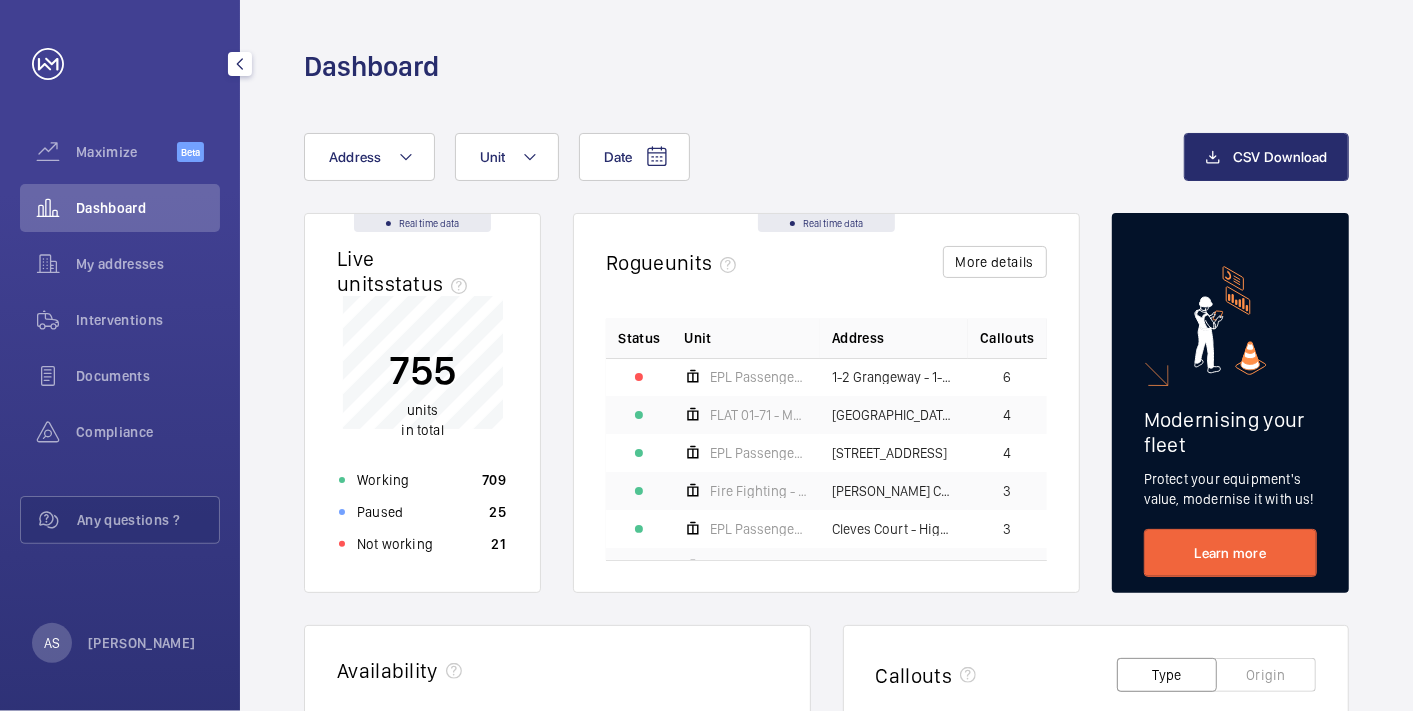 click on "Dashboard" 